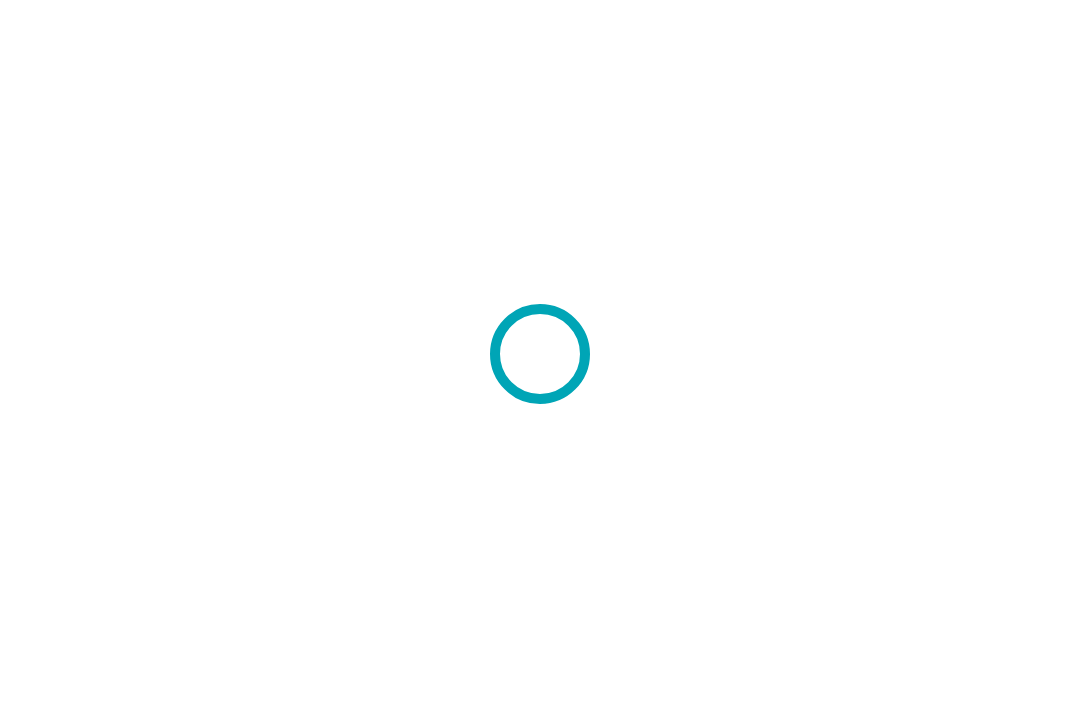 scroll, scrollTop: 0, scrollLeft: 0, axis: both 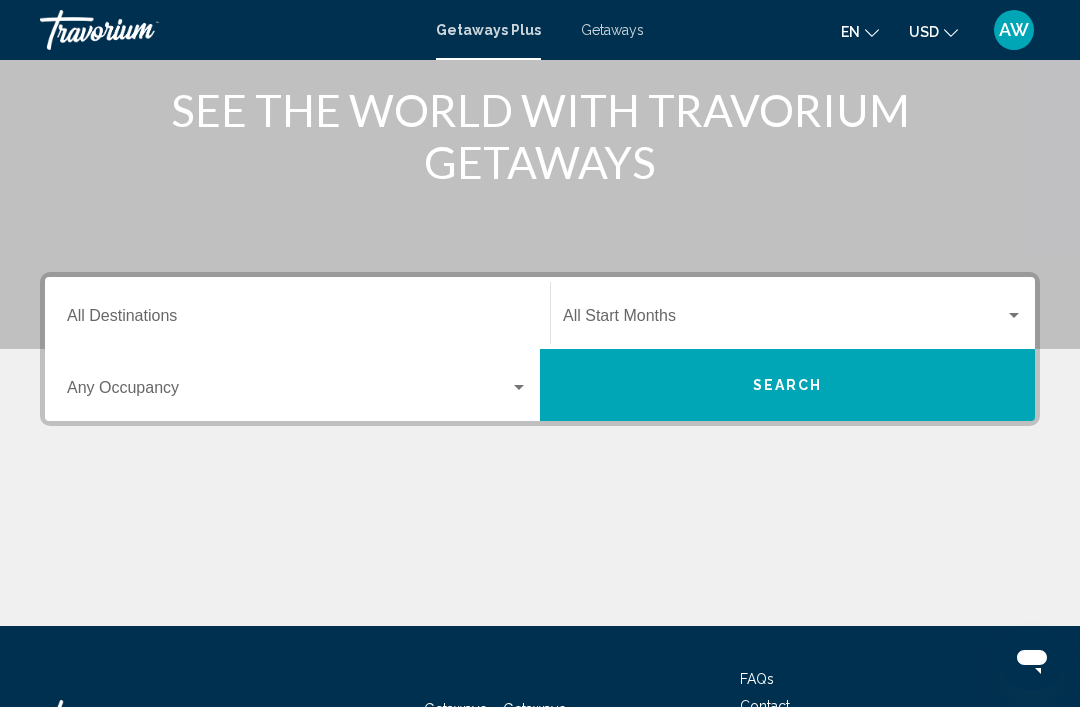 click at bounding box center (519, 387) 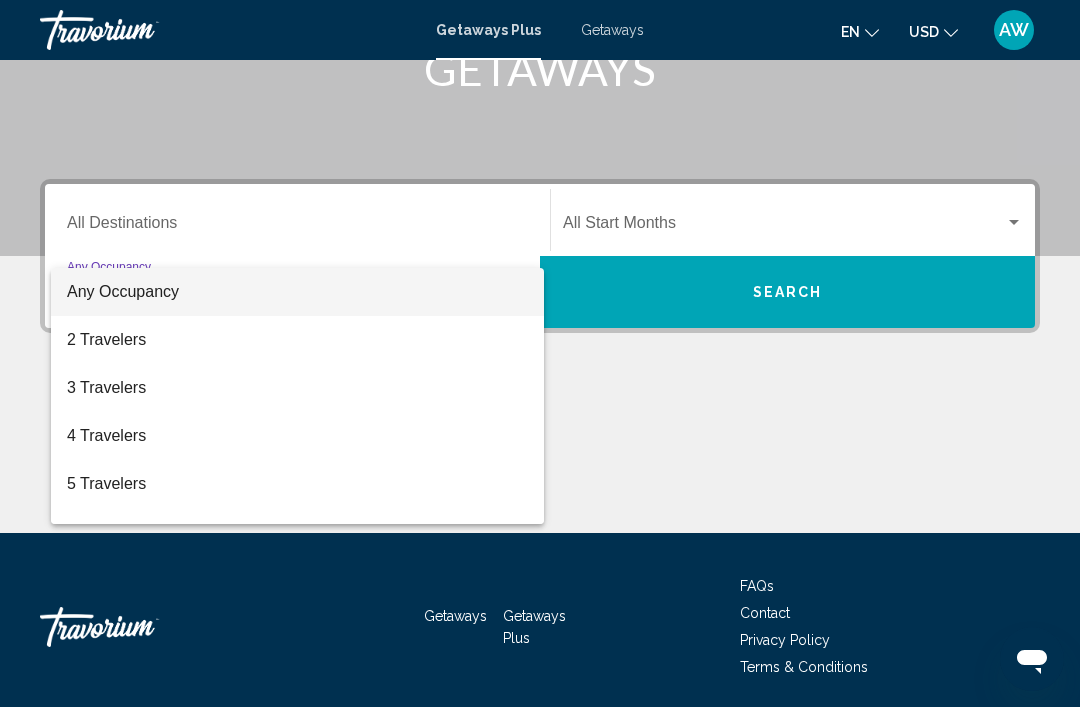 scroll, scrollTop: 351, scrollLeft: 0, axis: vertical 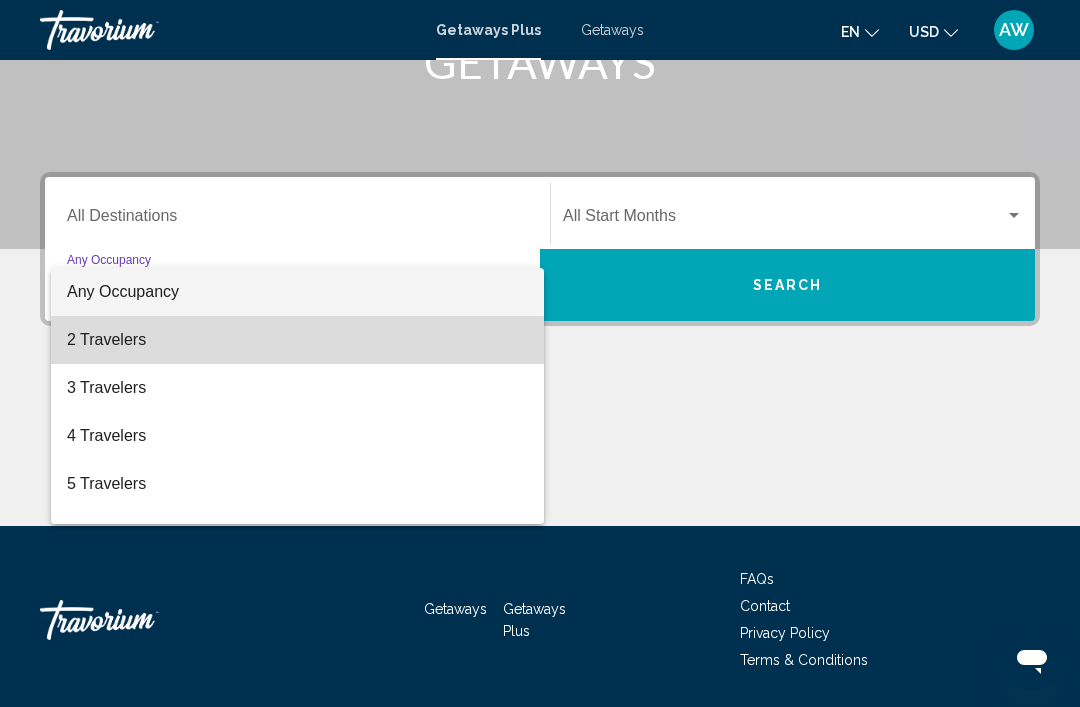 click on "2 Travelers" at bounding box center (297, 340) 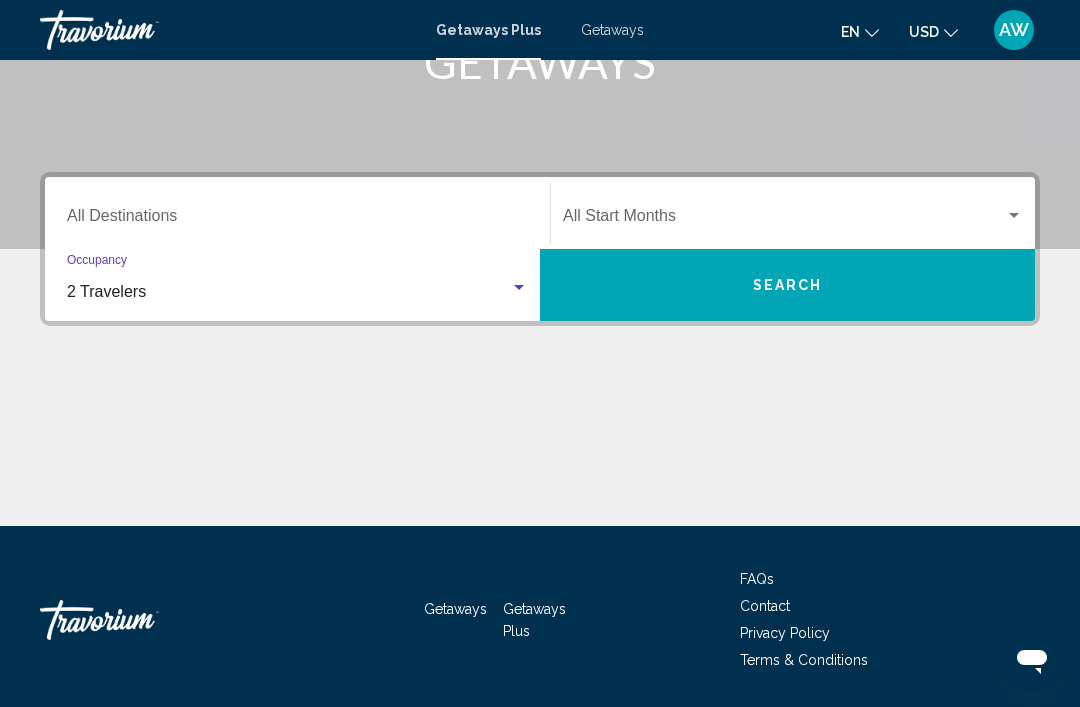 click at bounding box center (784, 220) 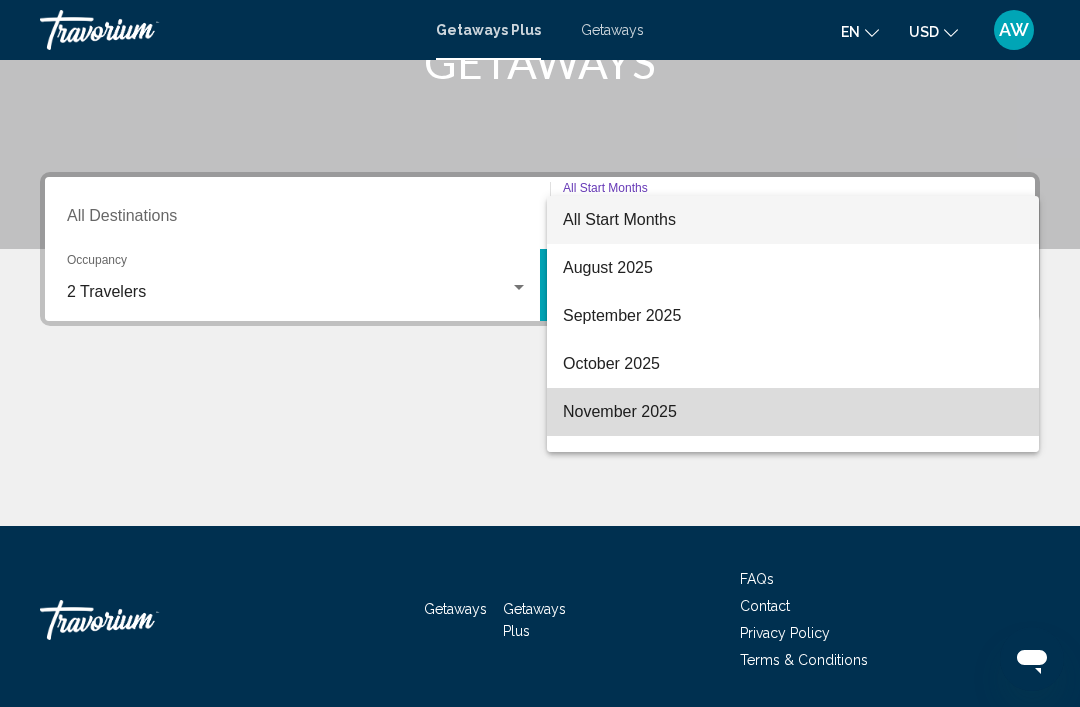 click on "November 2025" at bounding box center (793, 412) 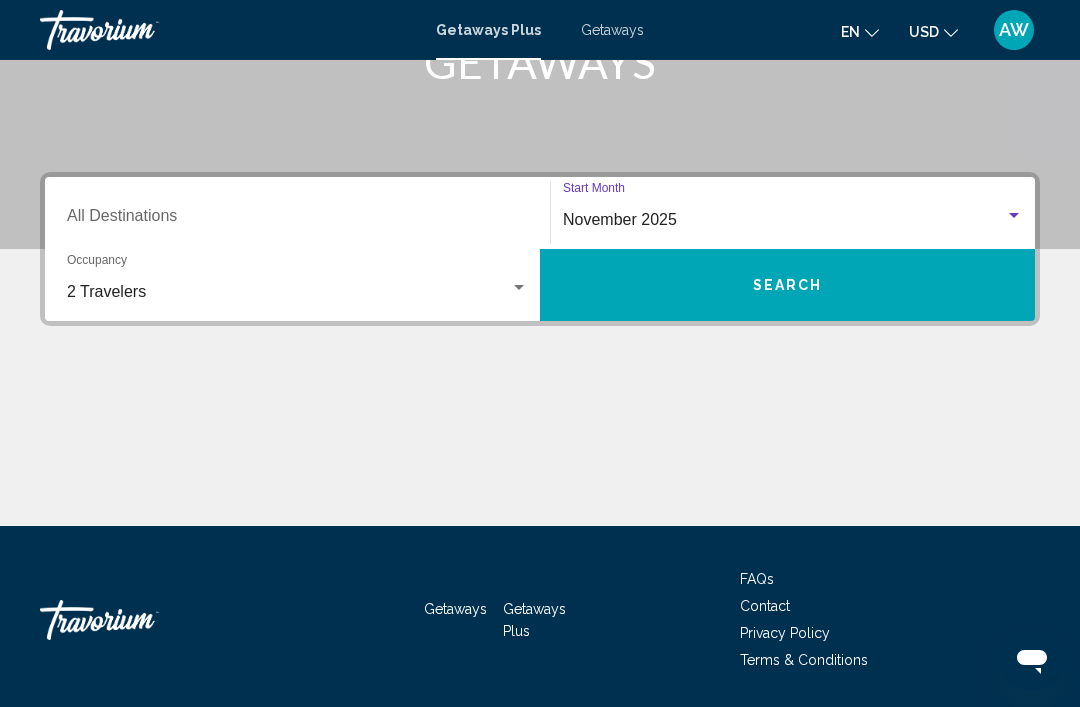 click on "Search" at bounding box center [788, 286] 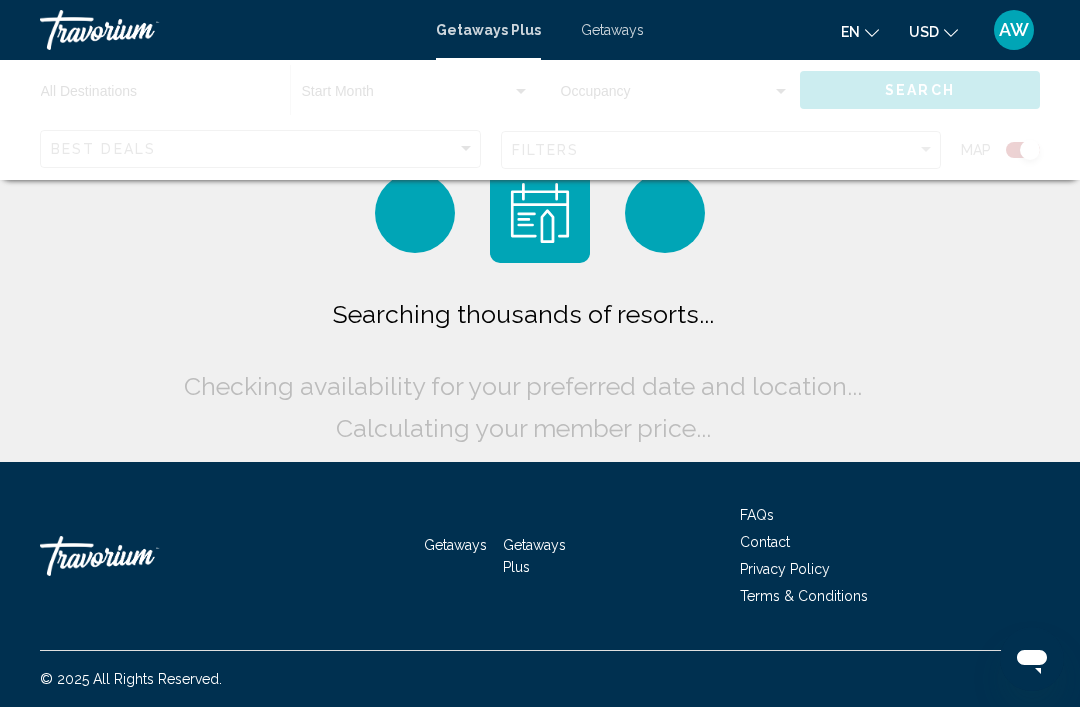 scroll, scrollTop: 0, scrollLeft: 0, axis: both 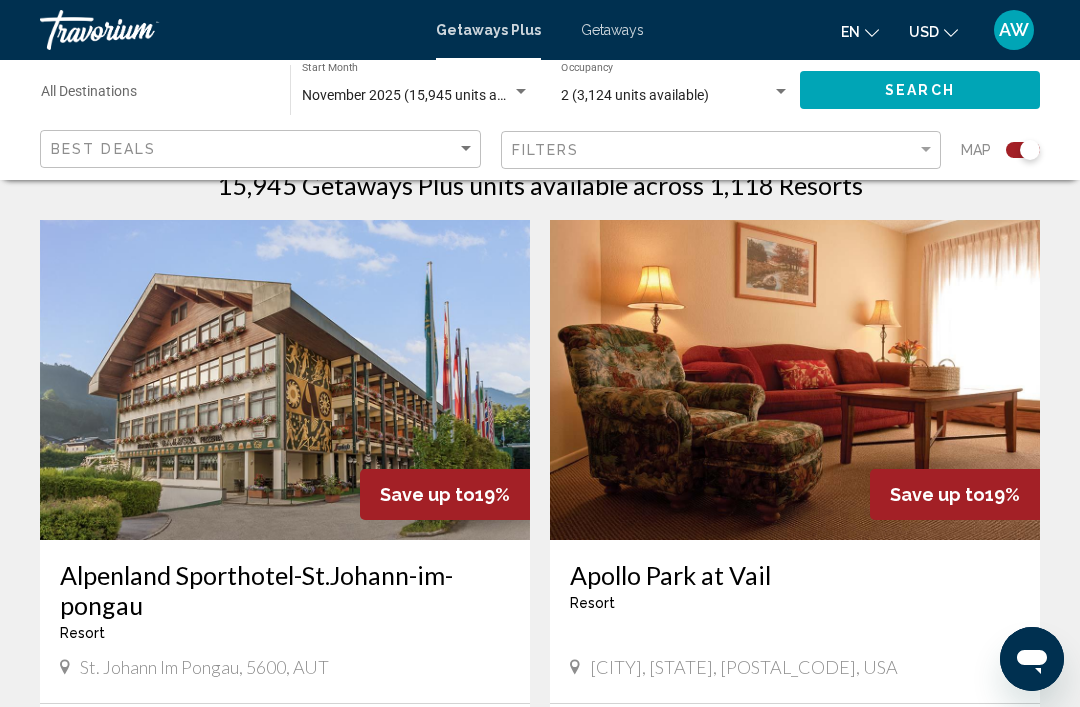 click at bounding box center [285, 380] 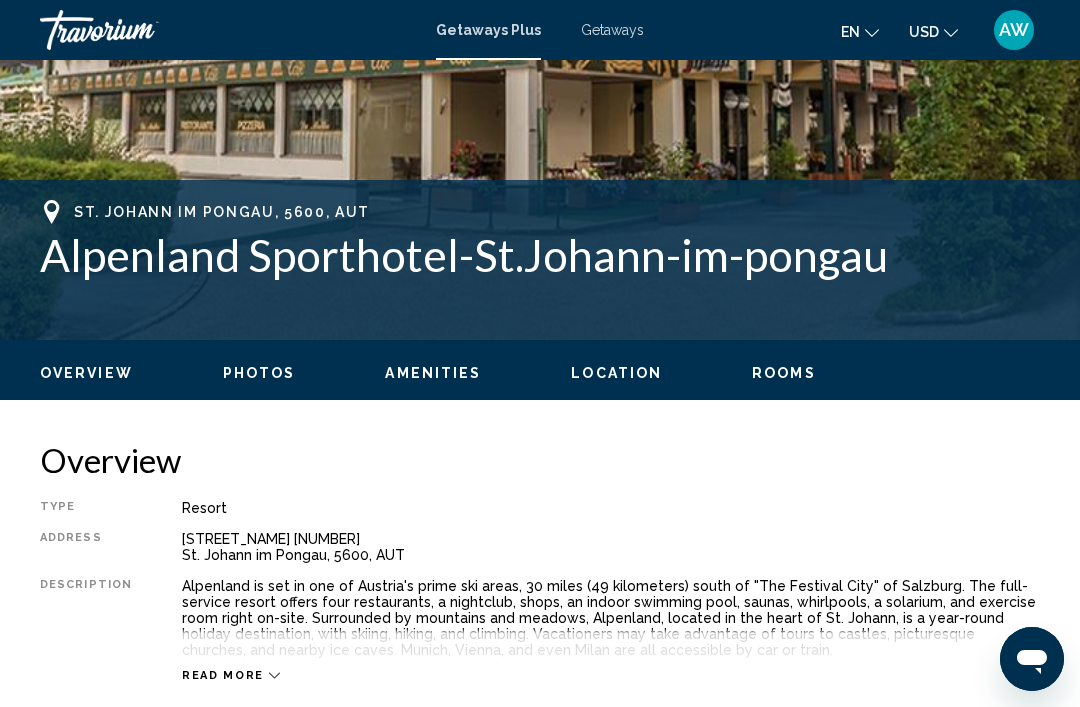 scroll, scrollTop: 0, scrollLeft: 0, axis: both 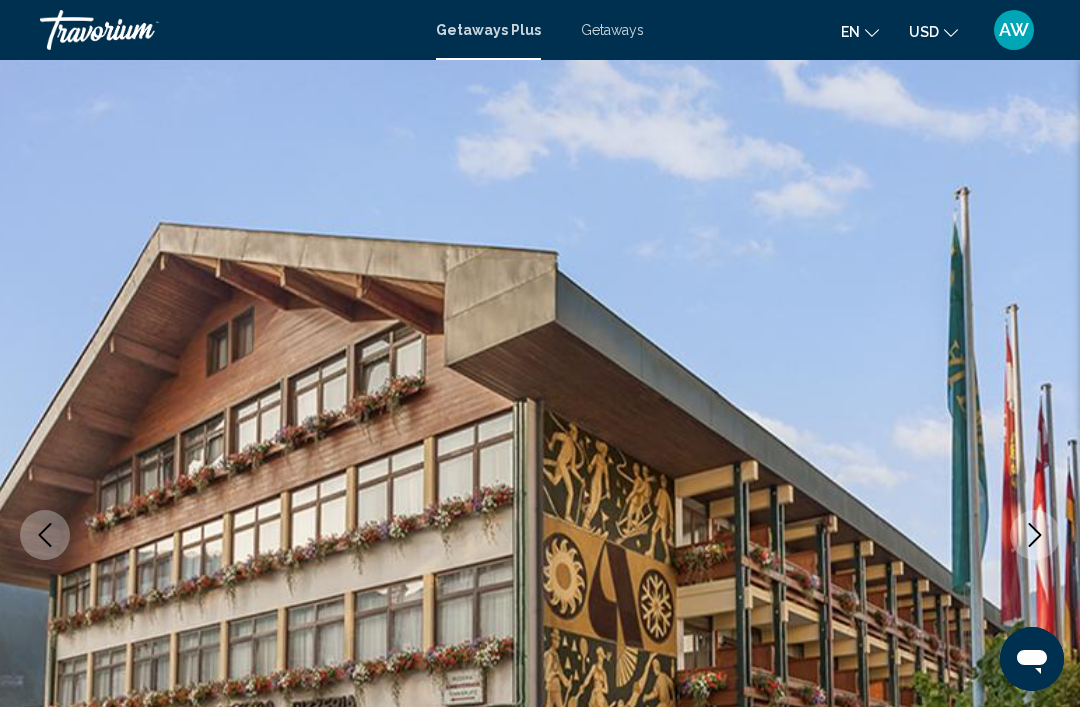 click 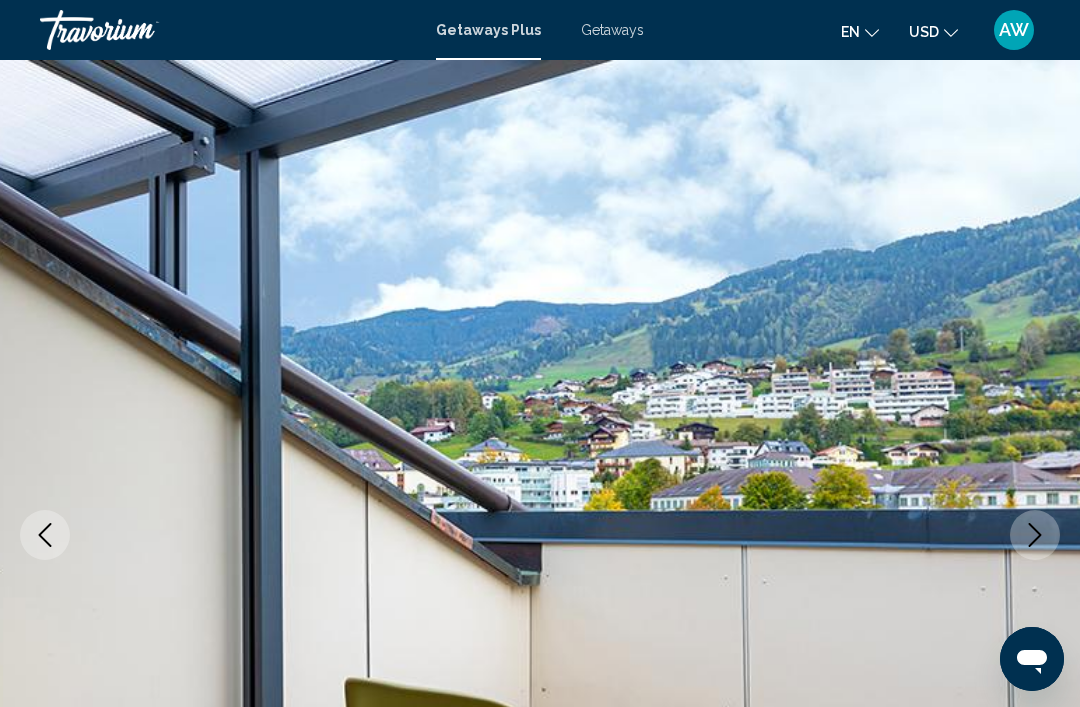 click 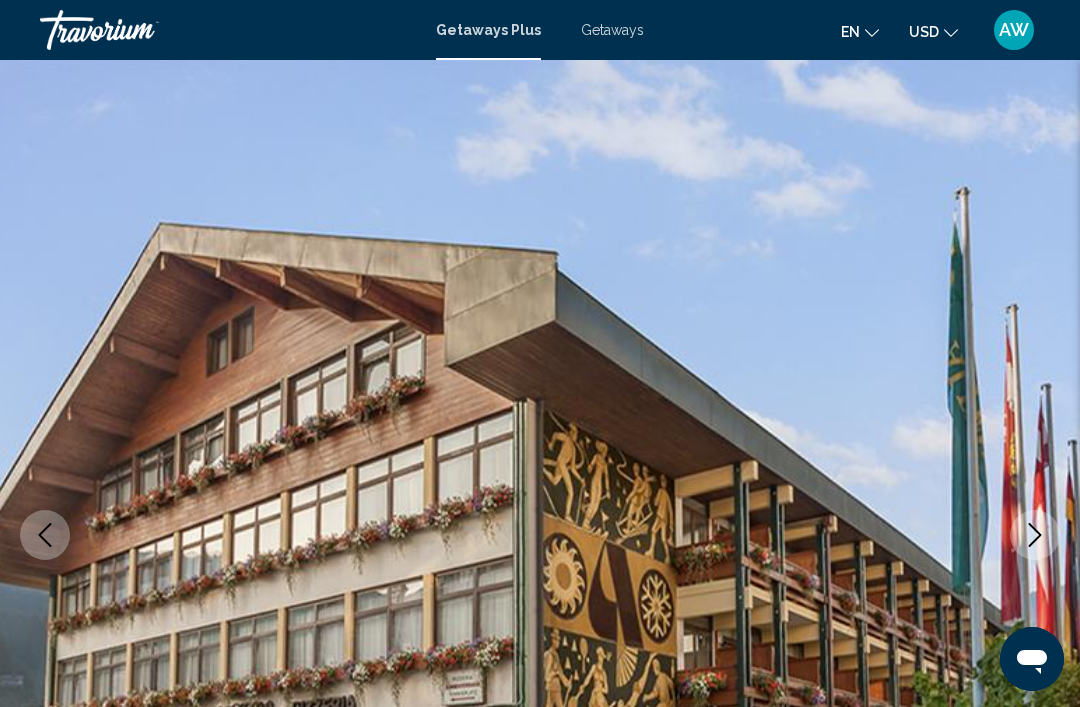 click 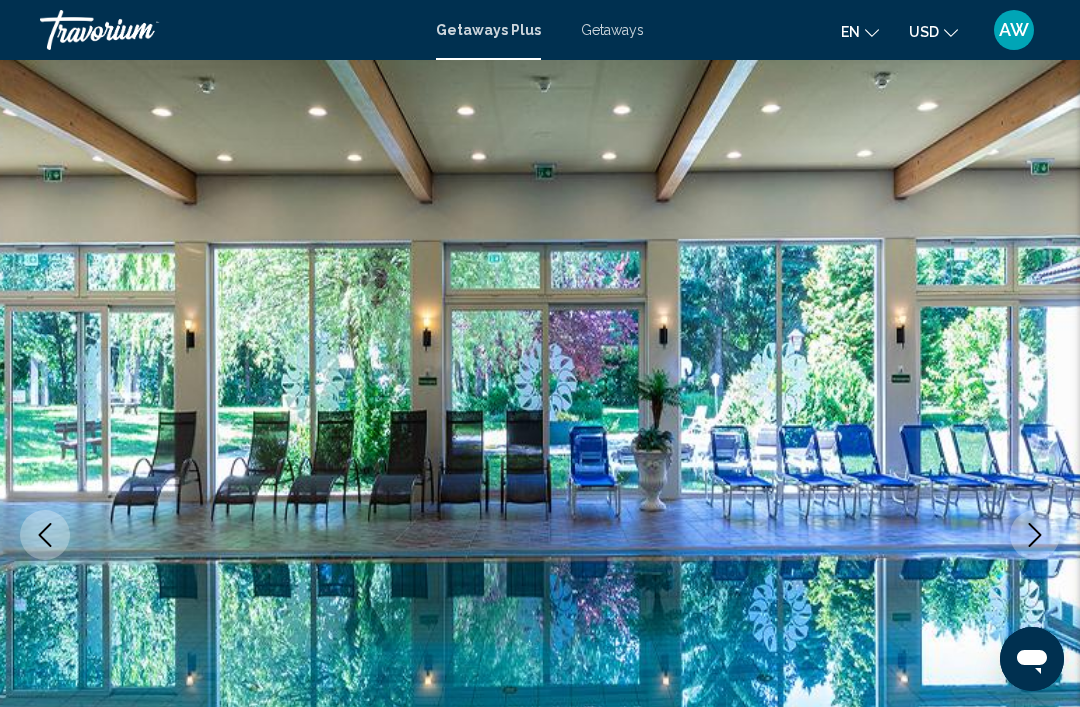 click at bounding box center [1035, 535] 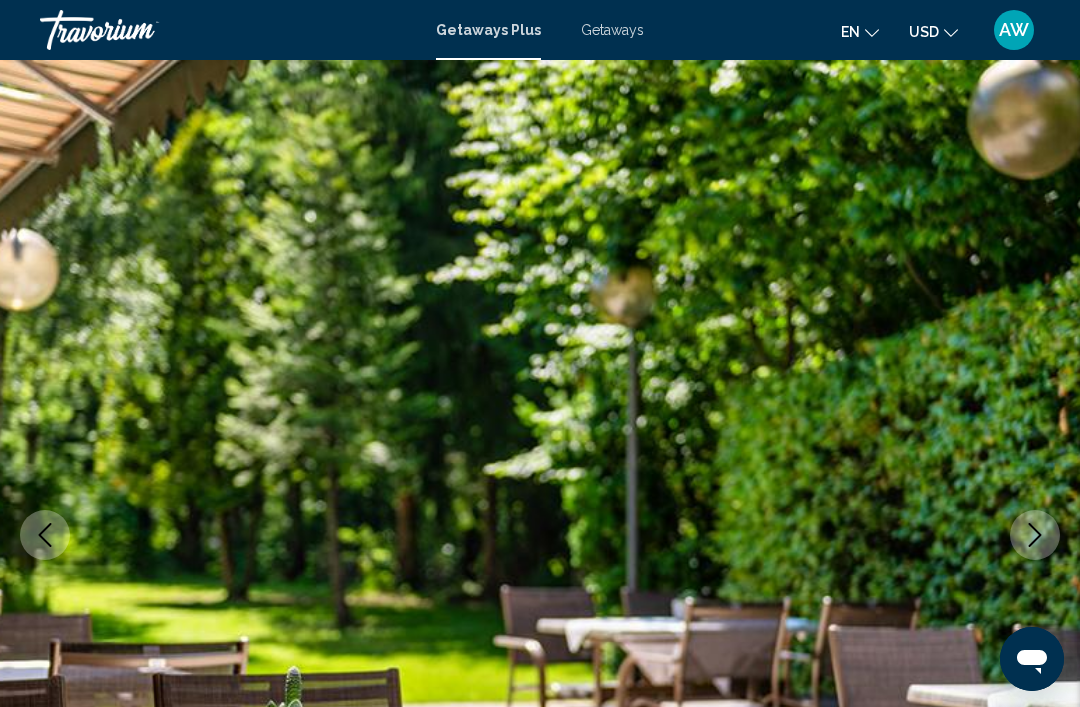 click 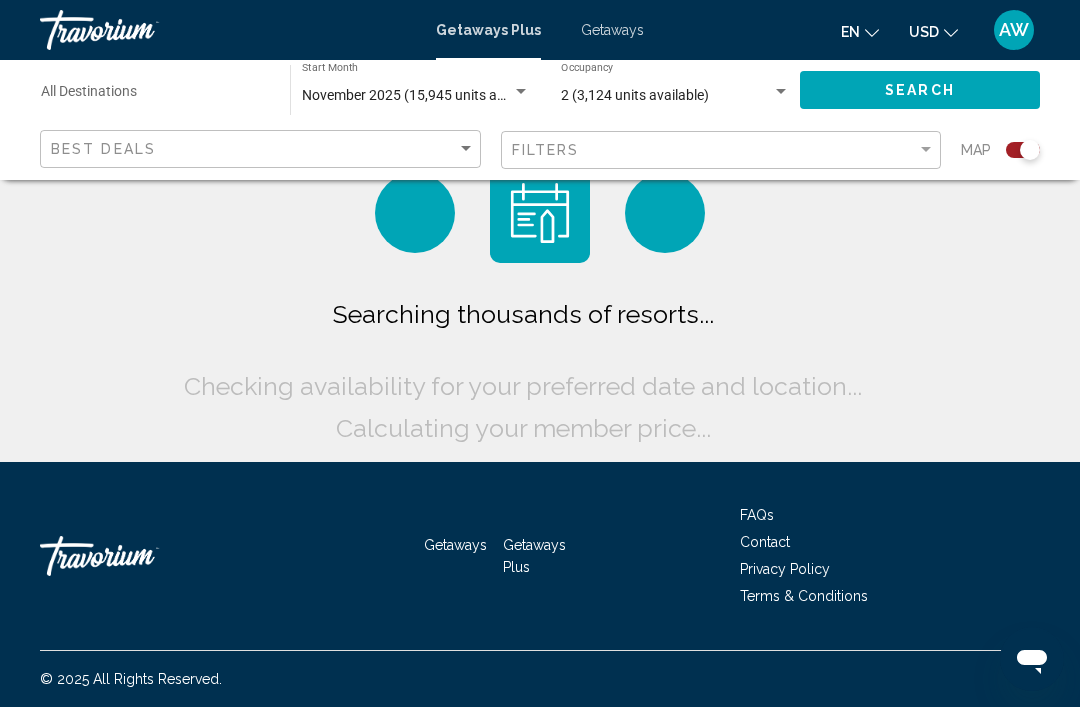 scroll, scrollTop: 0, scrollLeft: 0, axis: both 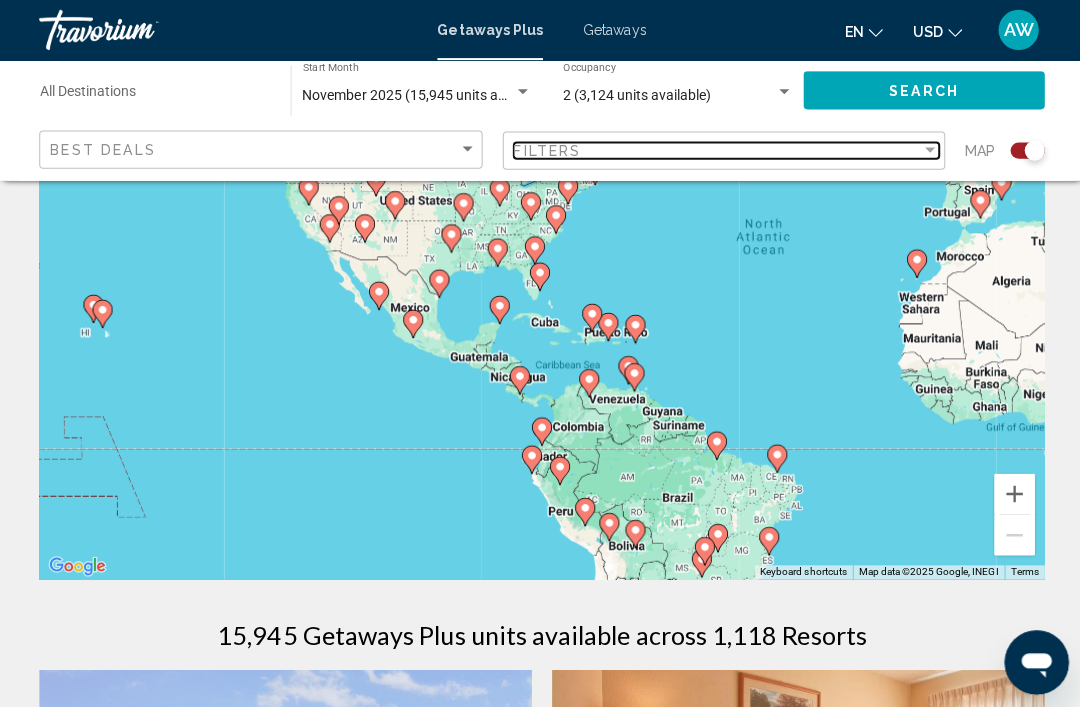 click on "Filters" at bounding box center (715, 150) 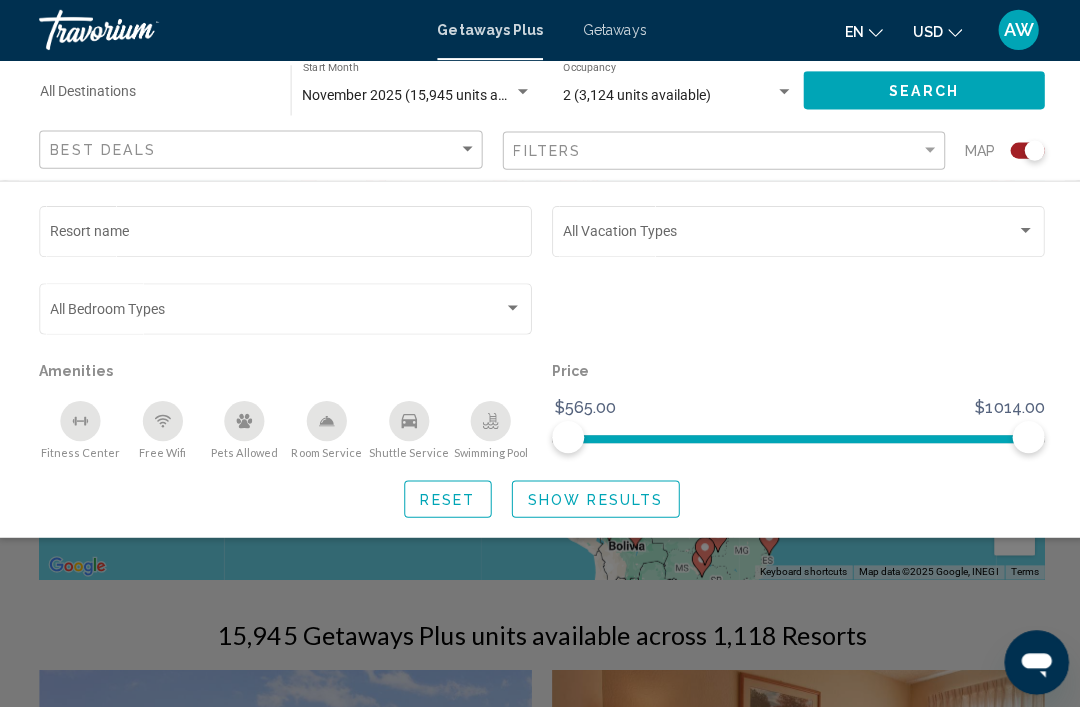 click on "Vacation Types All Vacation Types" 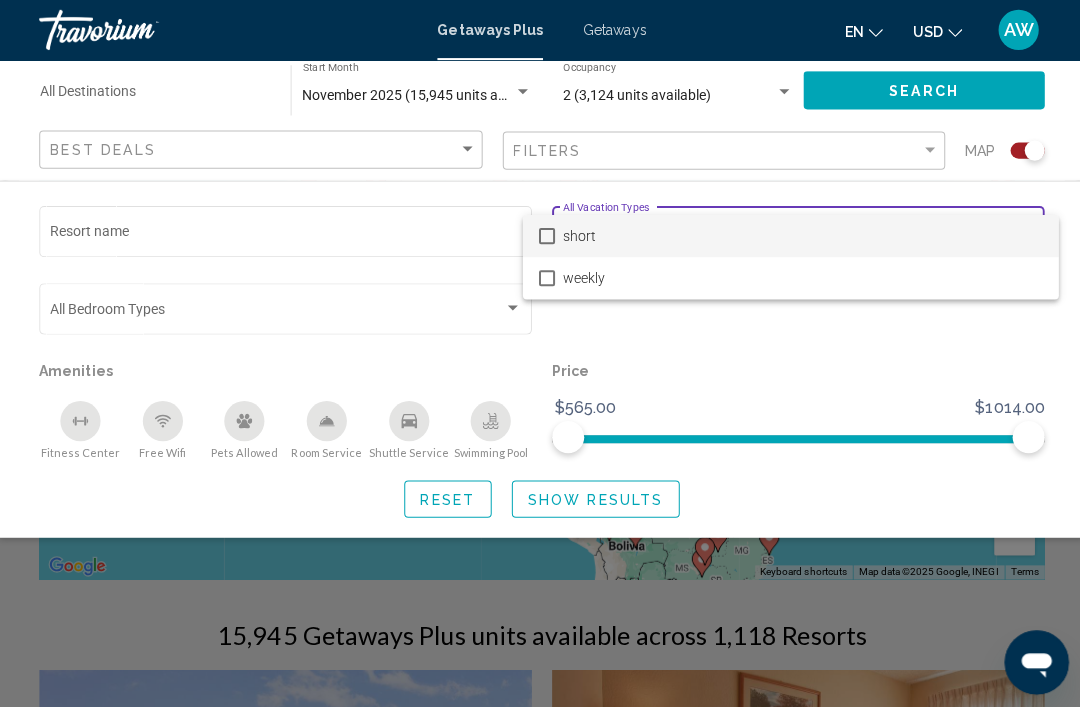 click at bounding box center [540, 353] 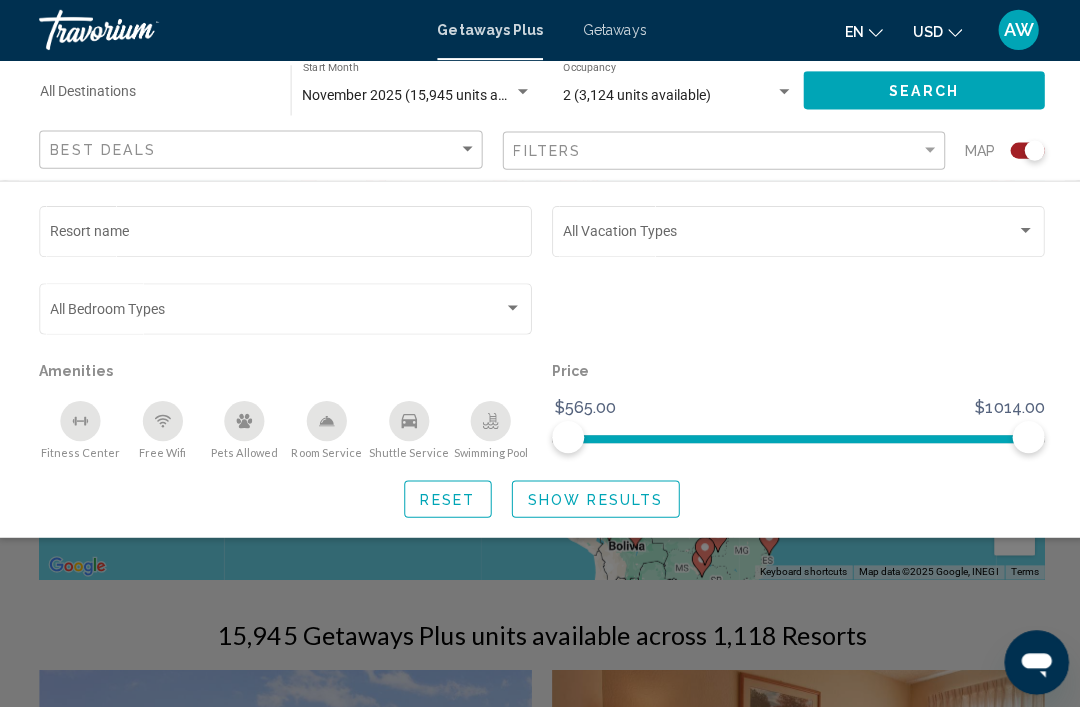 click at bounding box center (1021, 230) 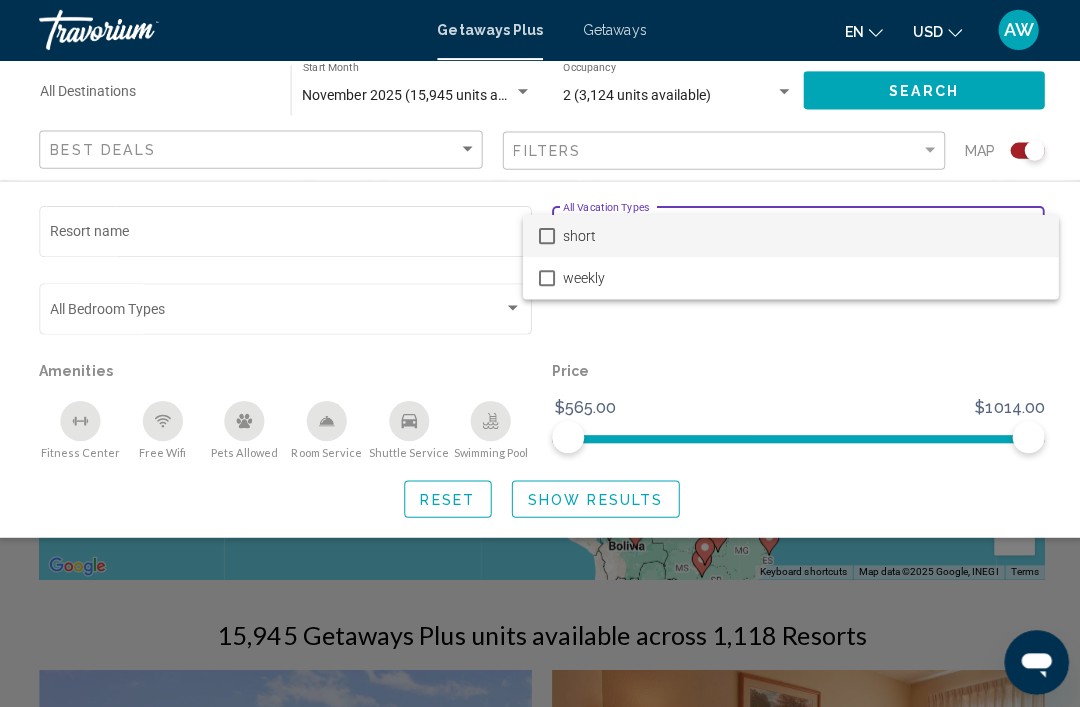 click at bounding box center (545, 235) 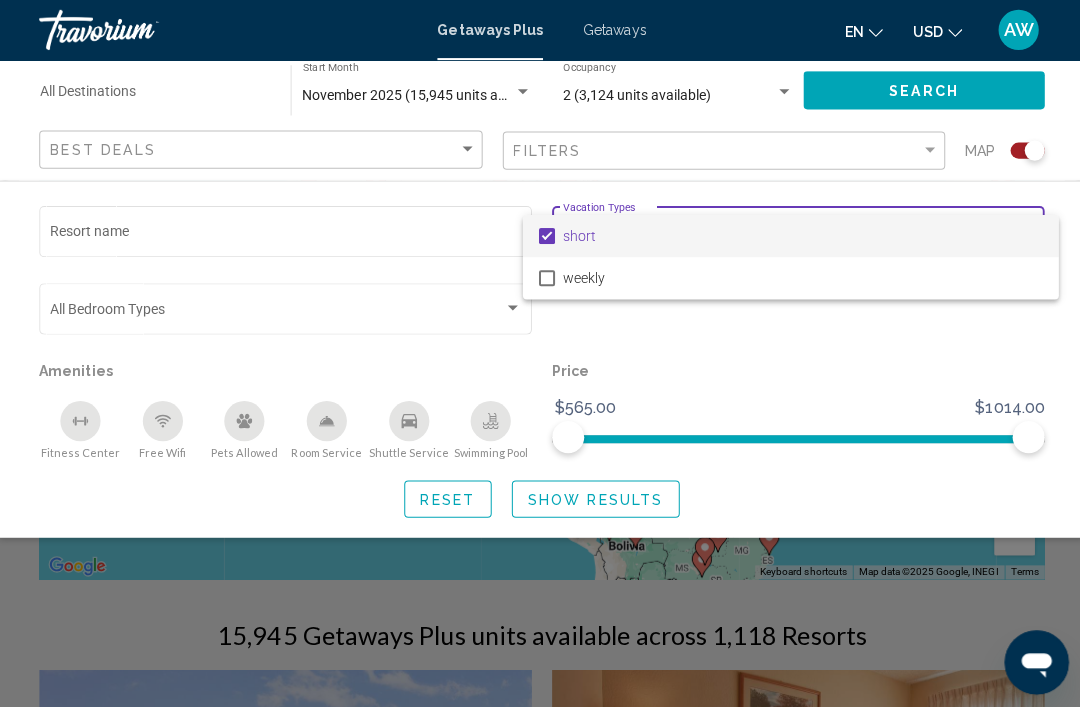 click at bounding box center (540, 353) 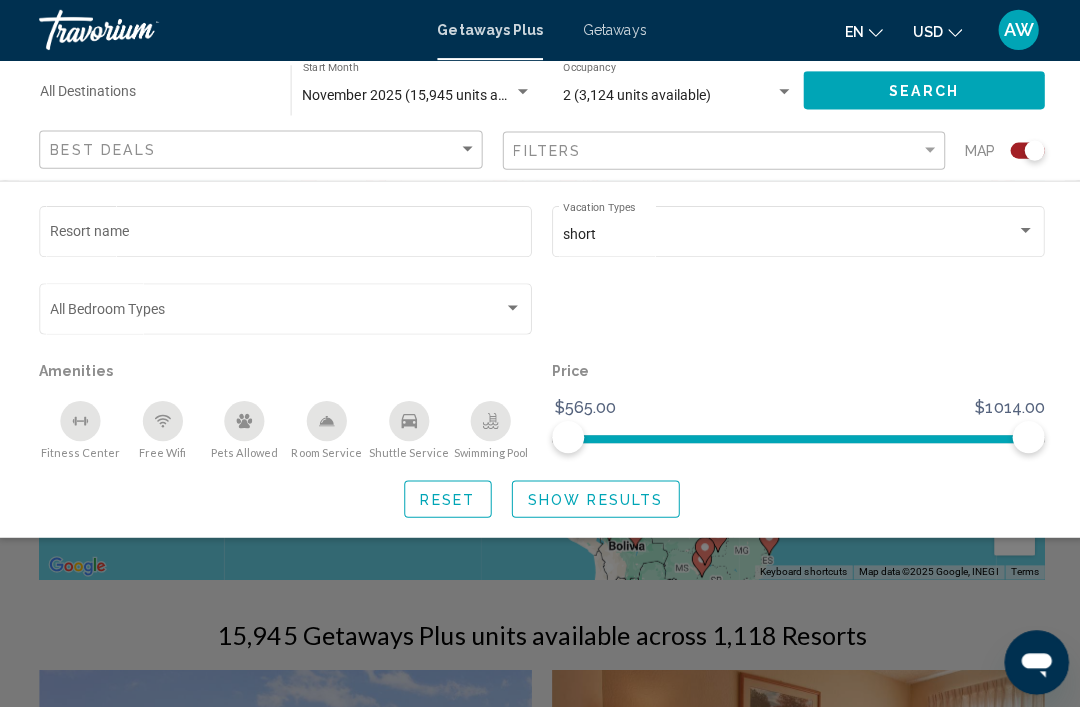 click on "Show Results" 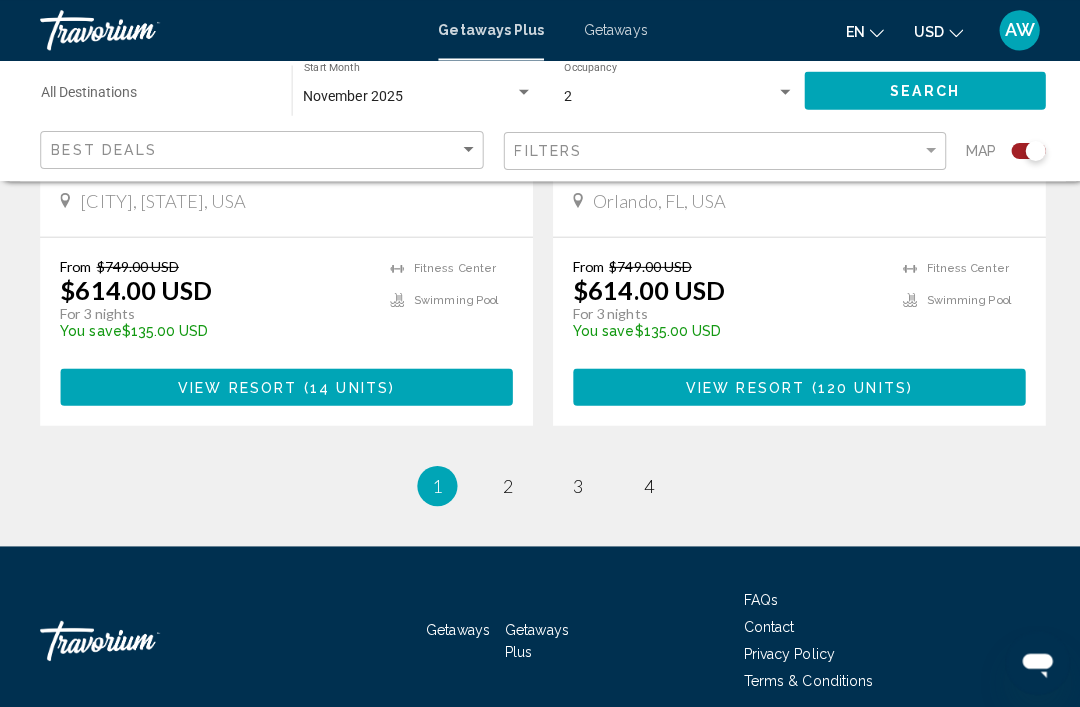 scroll, scrollTop: 4725, scrollLeft: 0, axis: vertical 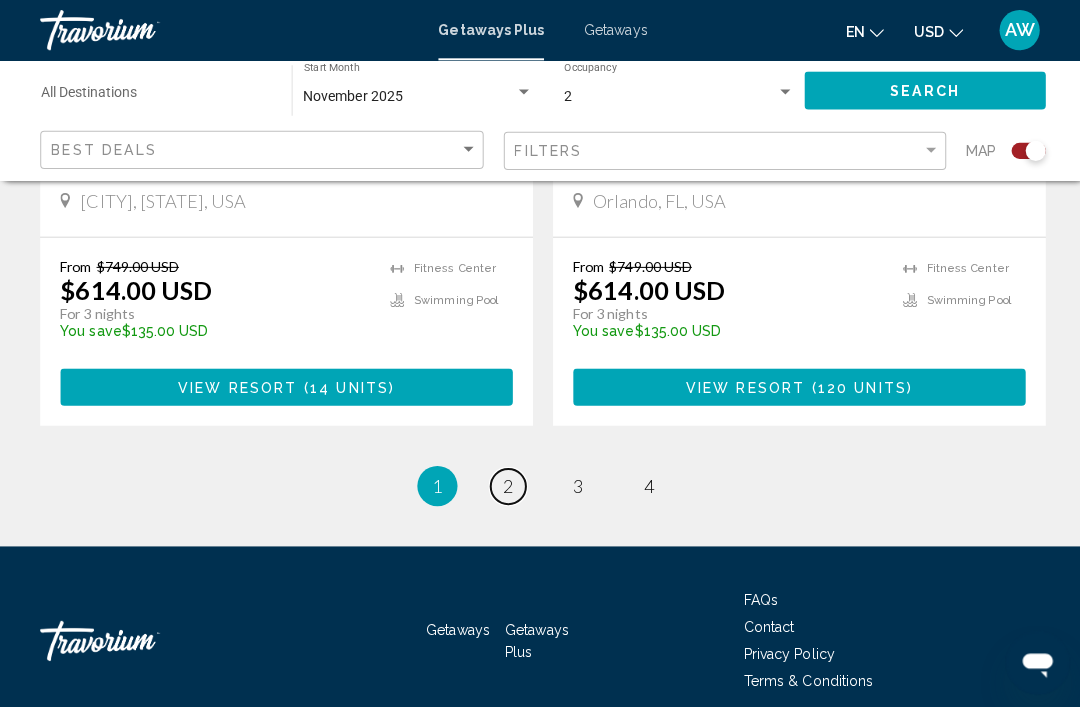 click on "2" at bounding box center [505, 483] 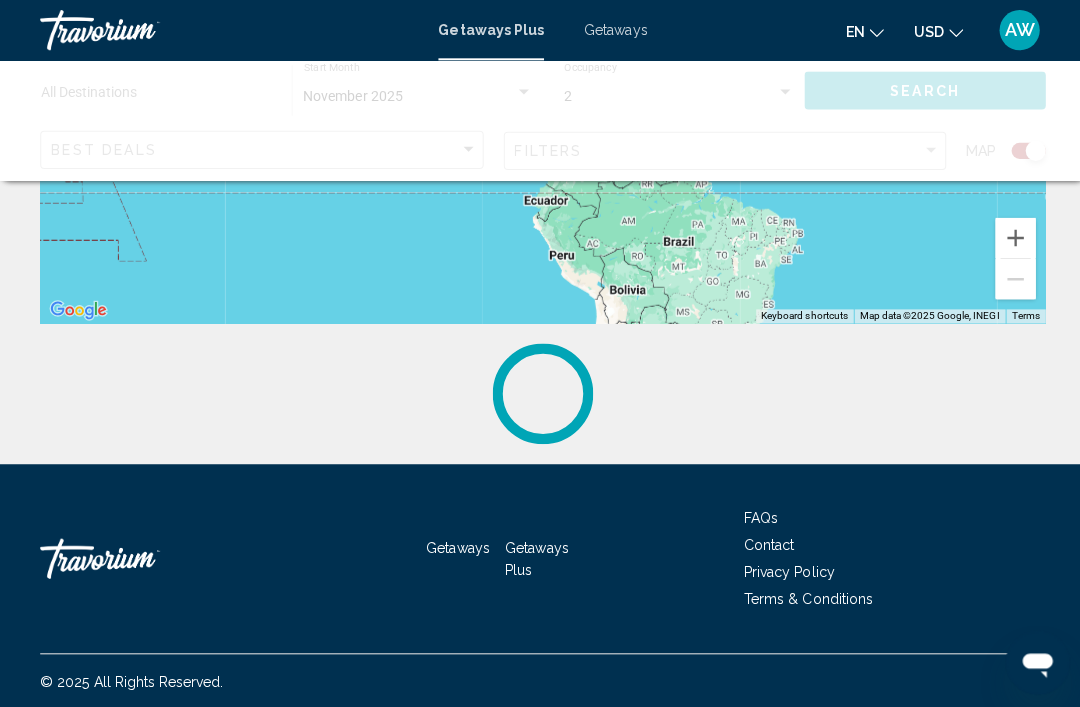 scroll, scrollTop: 0, scrollLeft: 0, axis: both 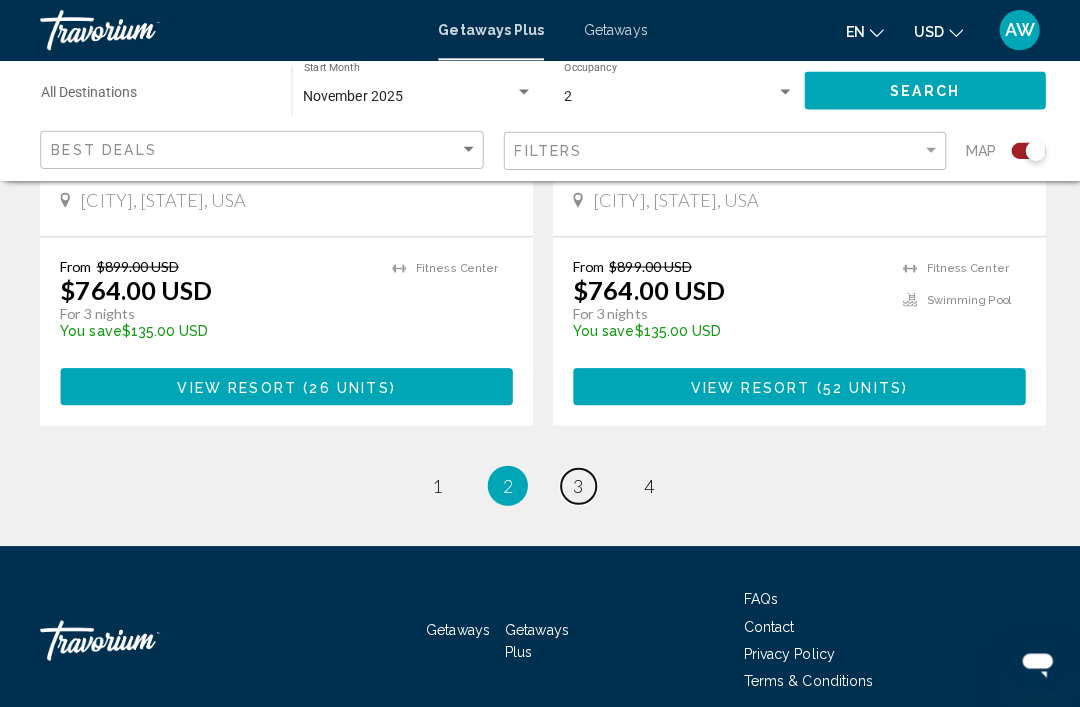 click on "page  3" at bounding box center (575, 483) 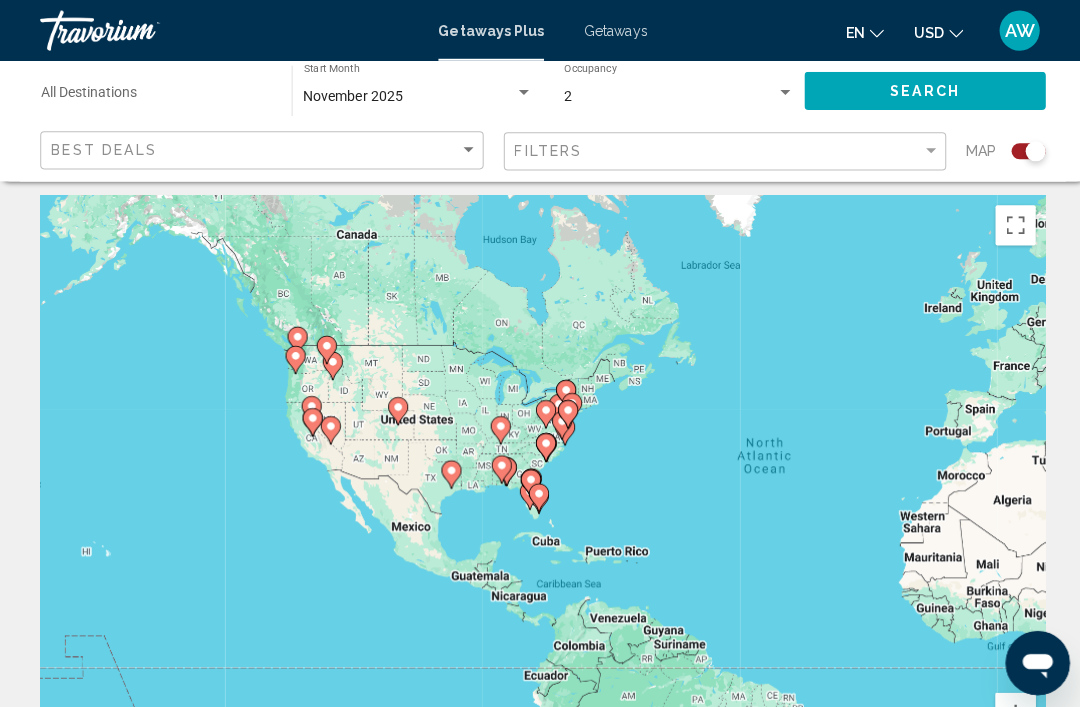 scroll, scrollTop: 5, scrollLeft: 0, axis: vertical 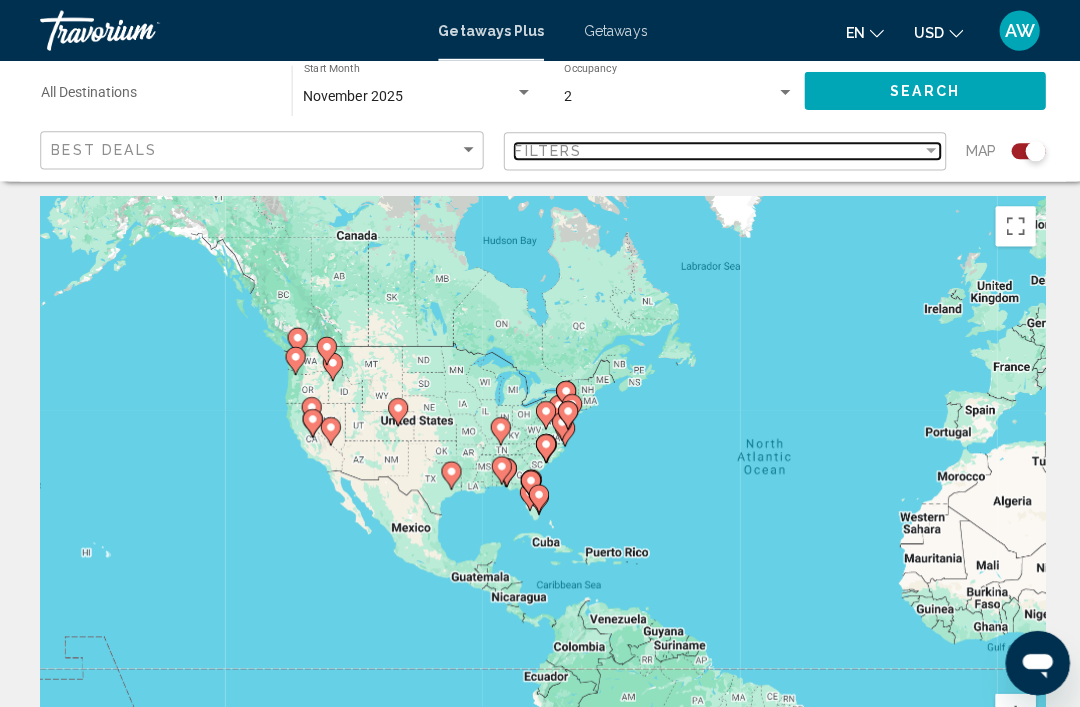 click at bounding box center [926, 150] 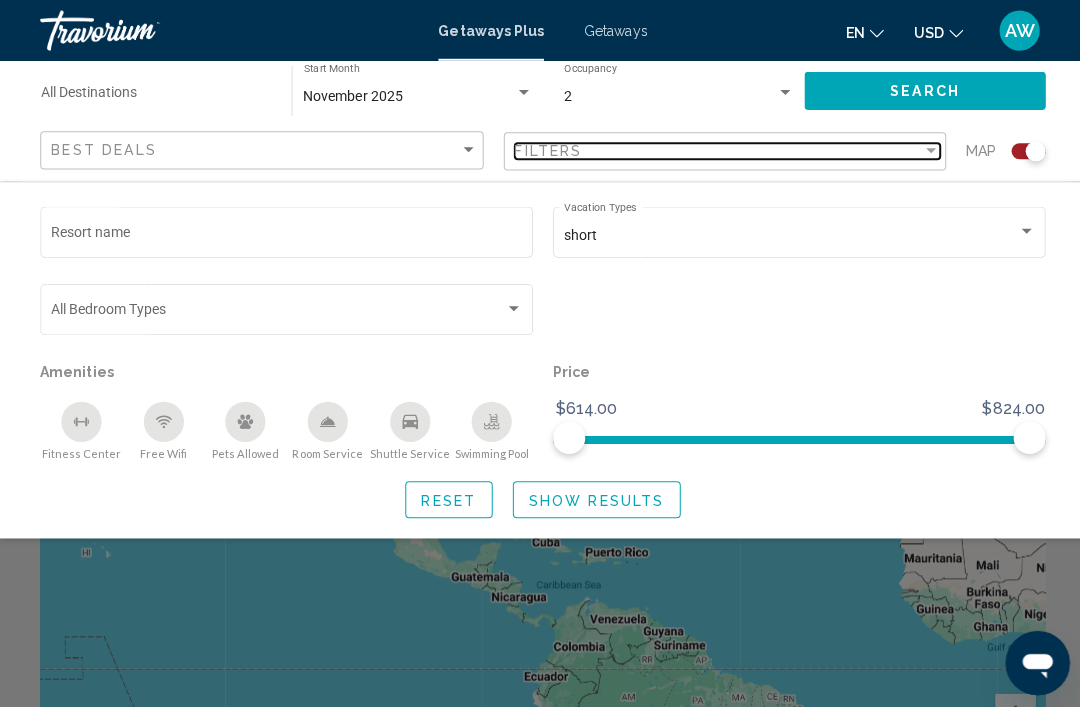 scroll, scrollTop: 5, scrollLeft: 0, axis: vertical 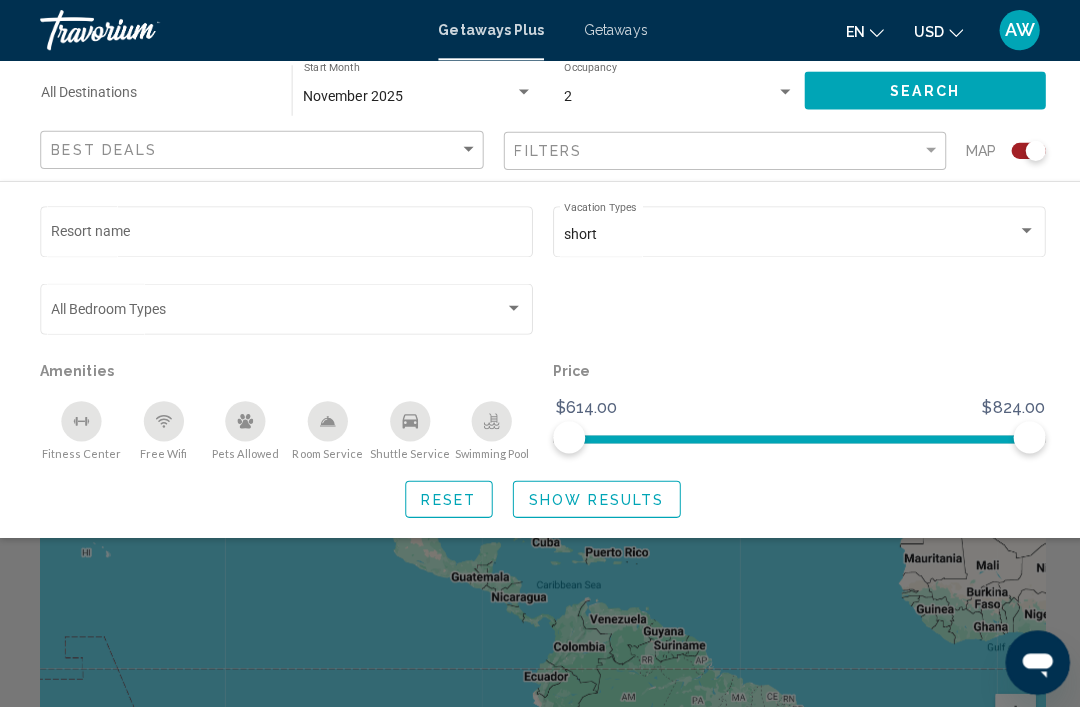 click at bounding box center (1021, 230) 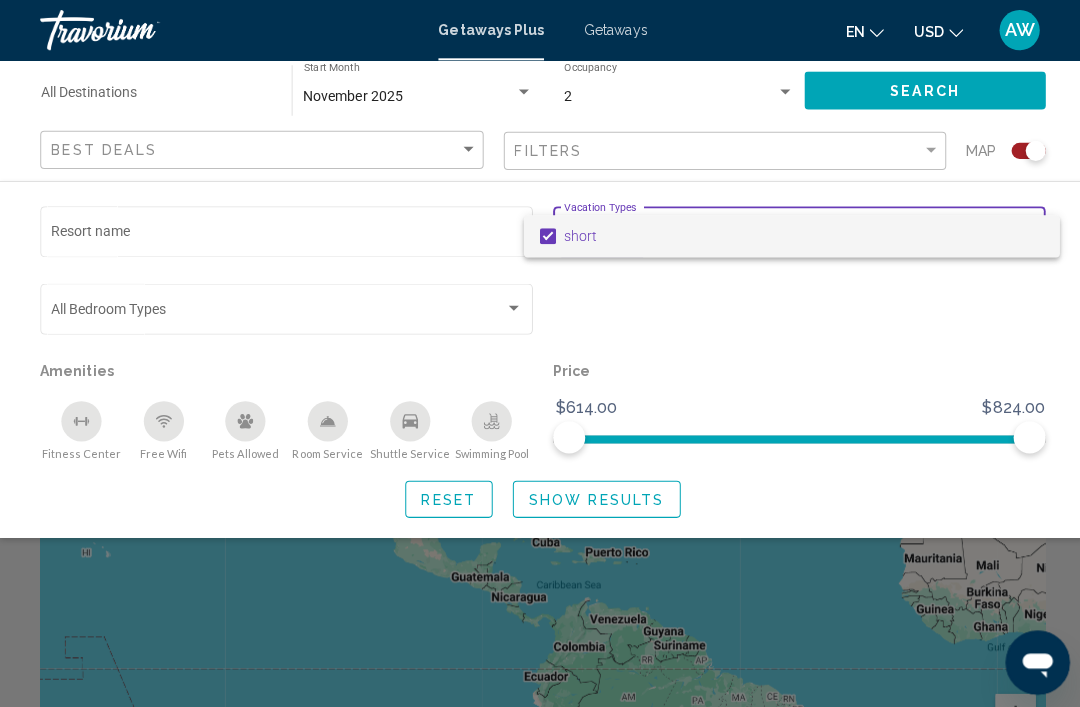 click at bounding box center (540, 353) 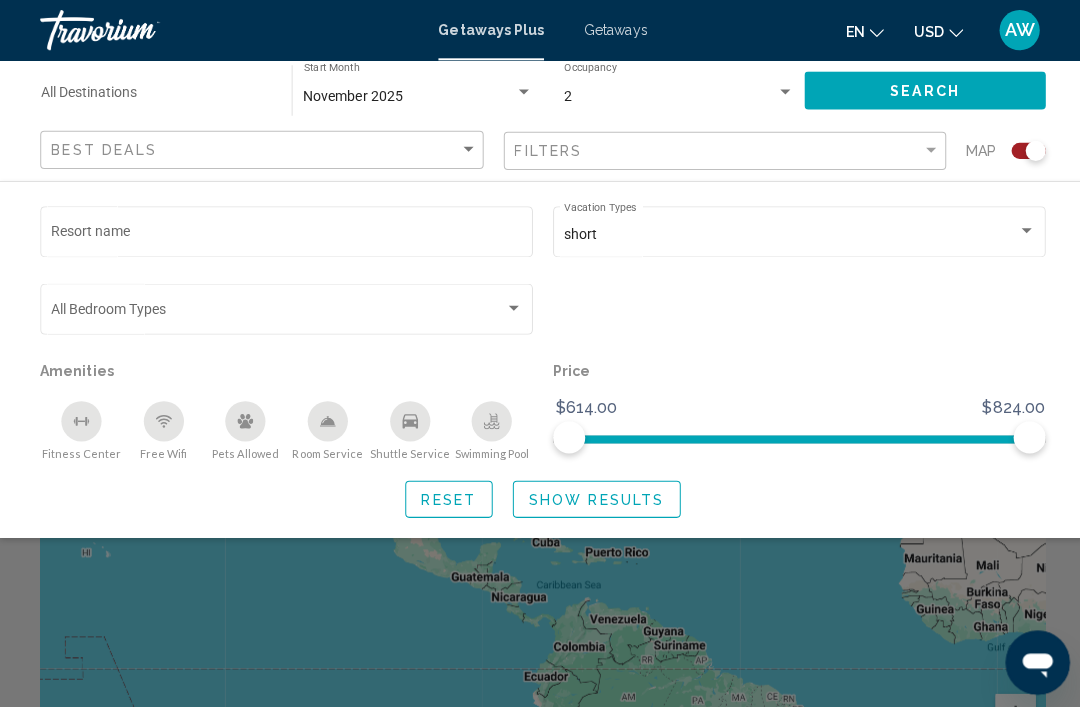 click at bounding box center (1021, 230) 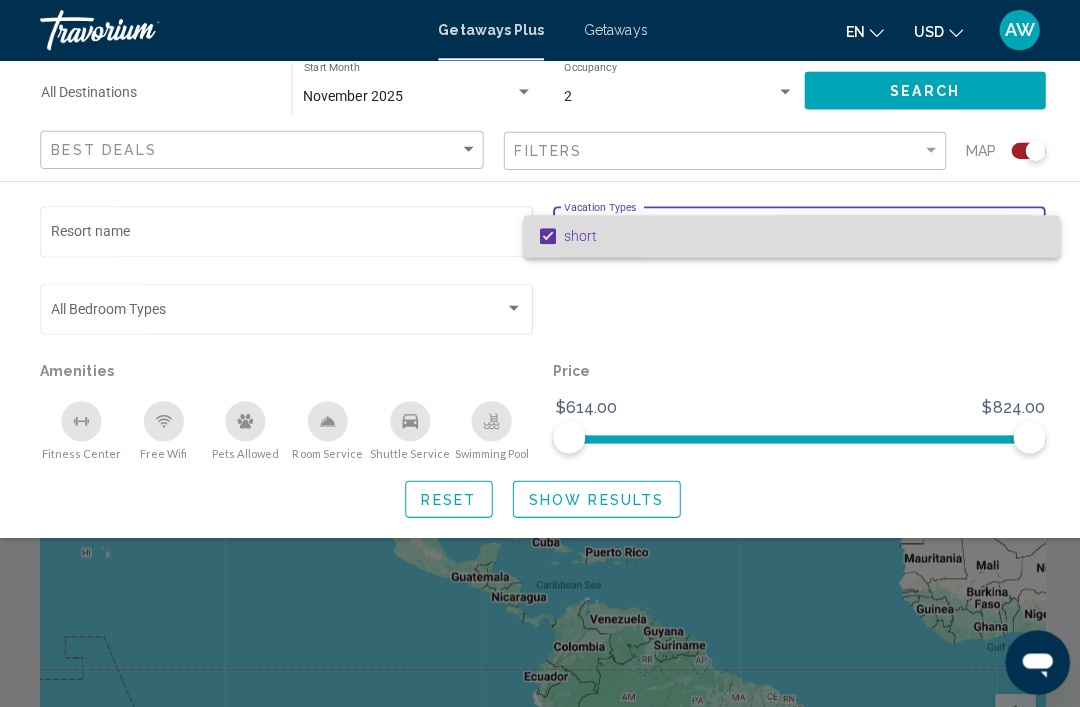 click on "short" at bounding box center (799, 235) 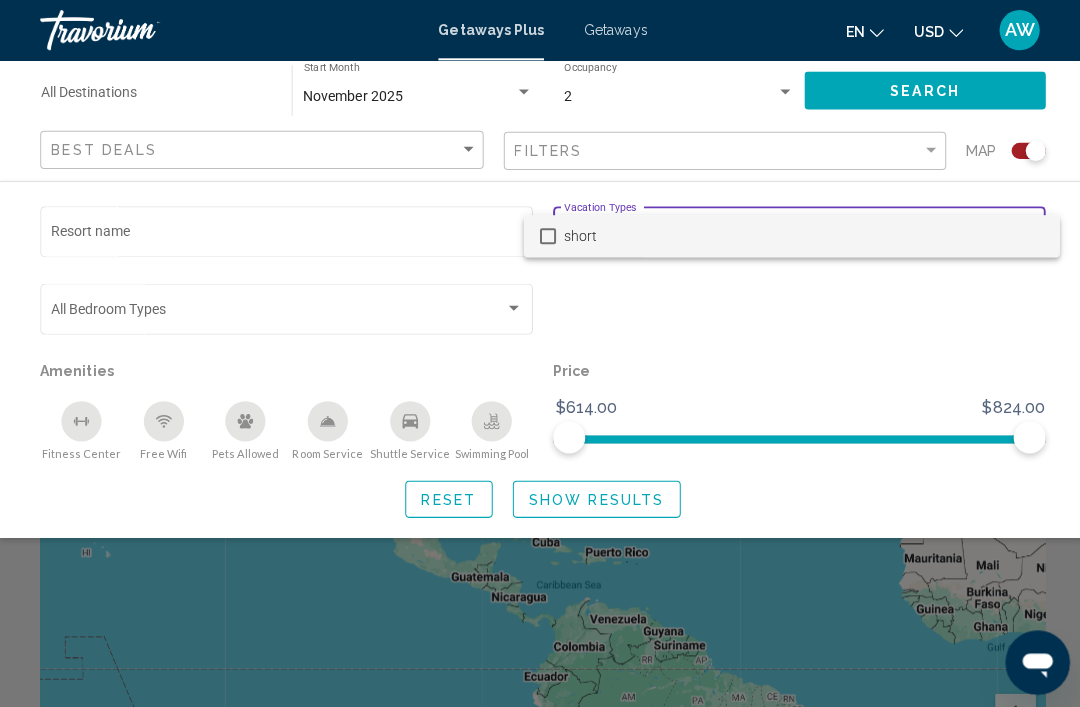 click at bounding box center [540, 353] 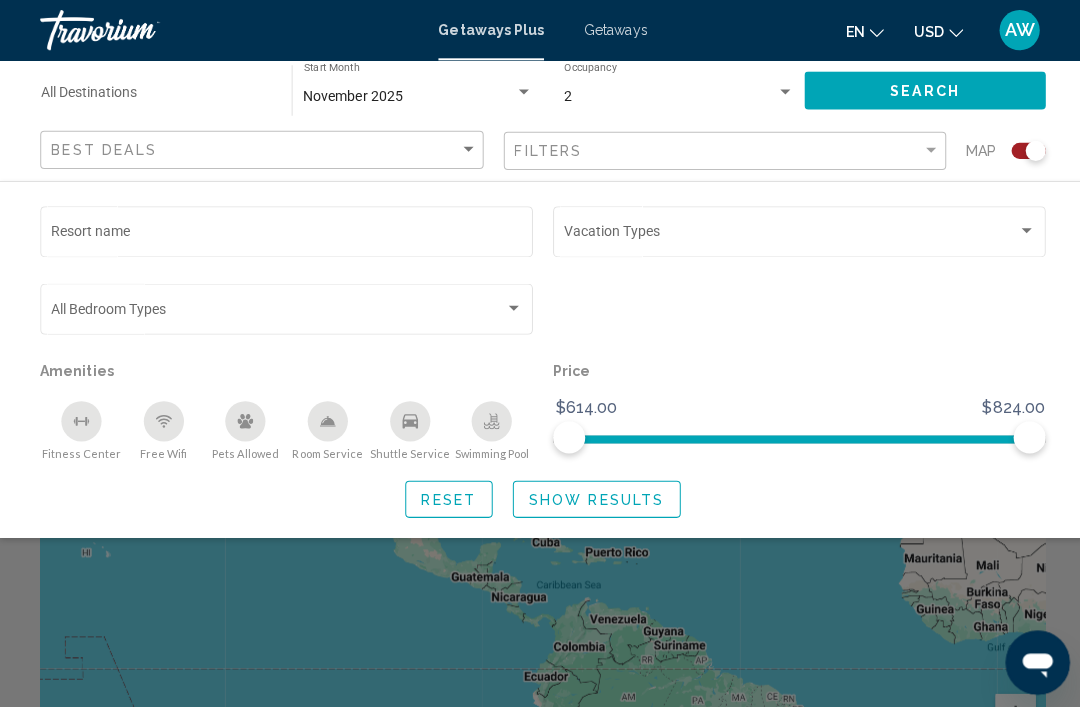 click at bounding box center (1021, 230) 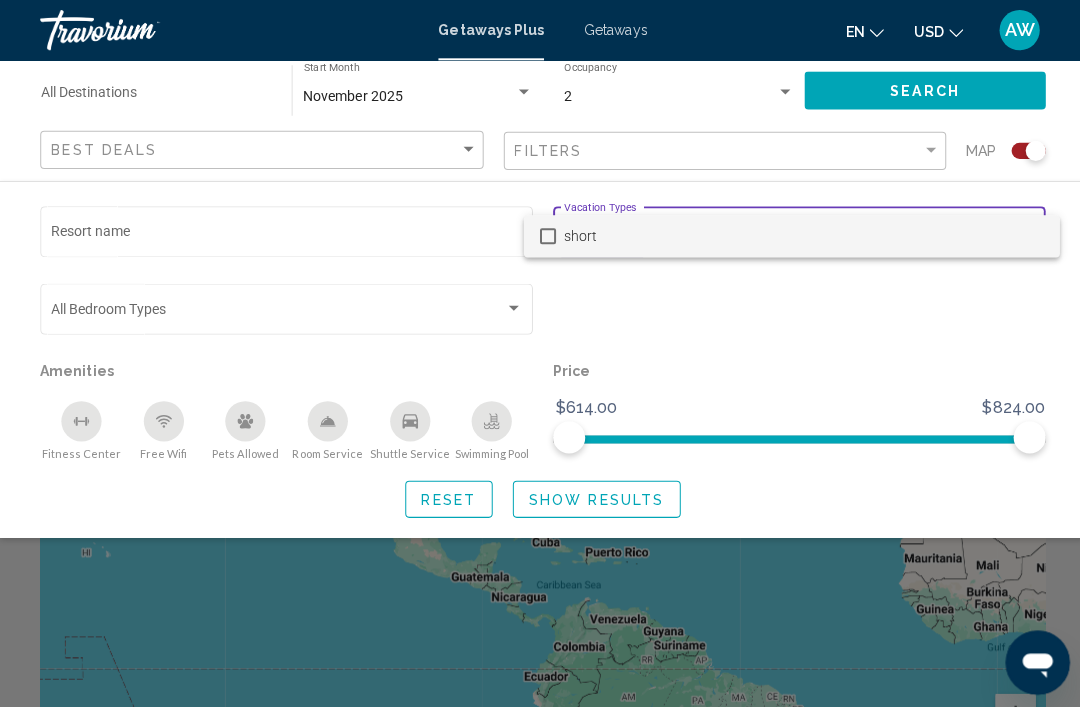 click at bounding box center (540, 353) 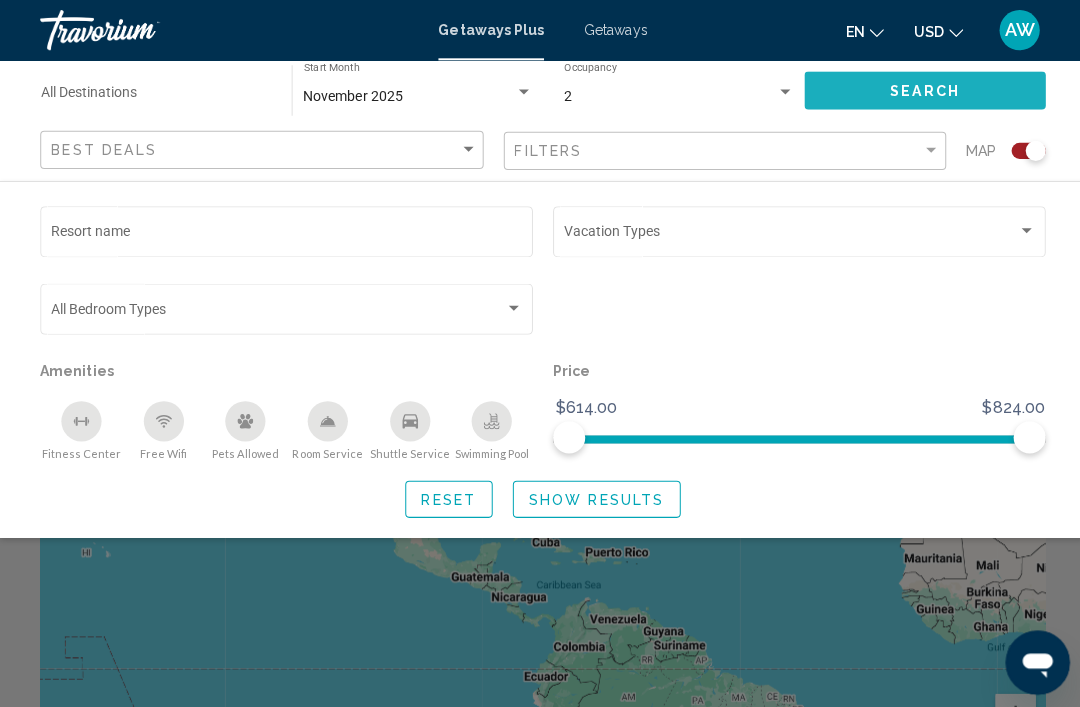 click on "Search" 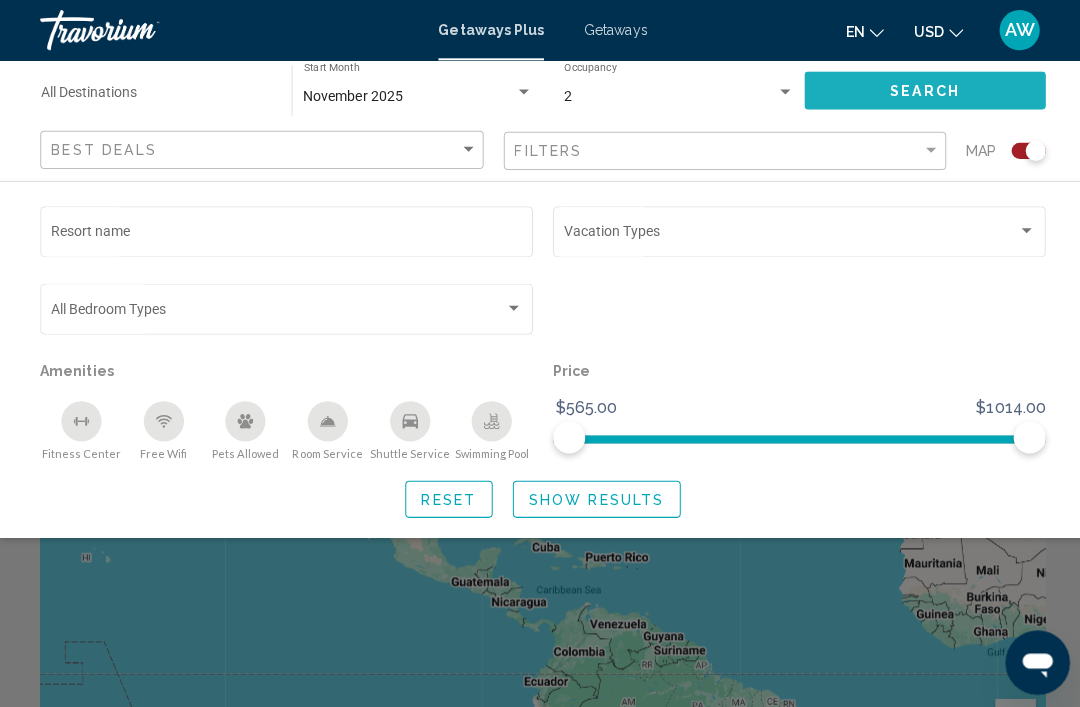 click on "Search" 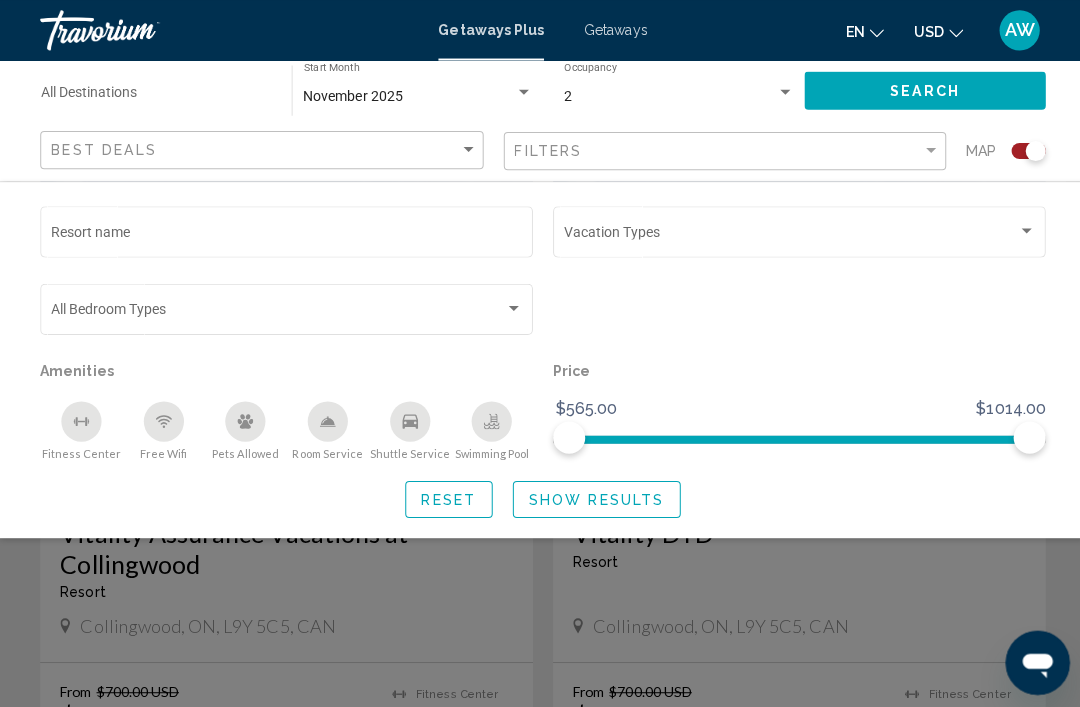 scroll, scrollTop: 3496, scrollLeft: 0, axis: vertical 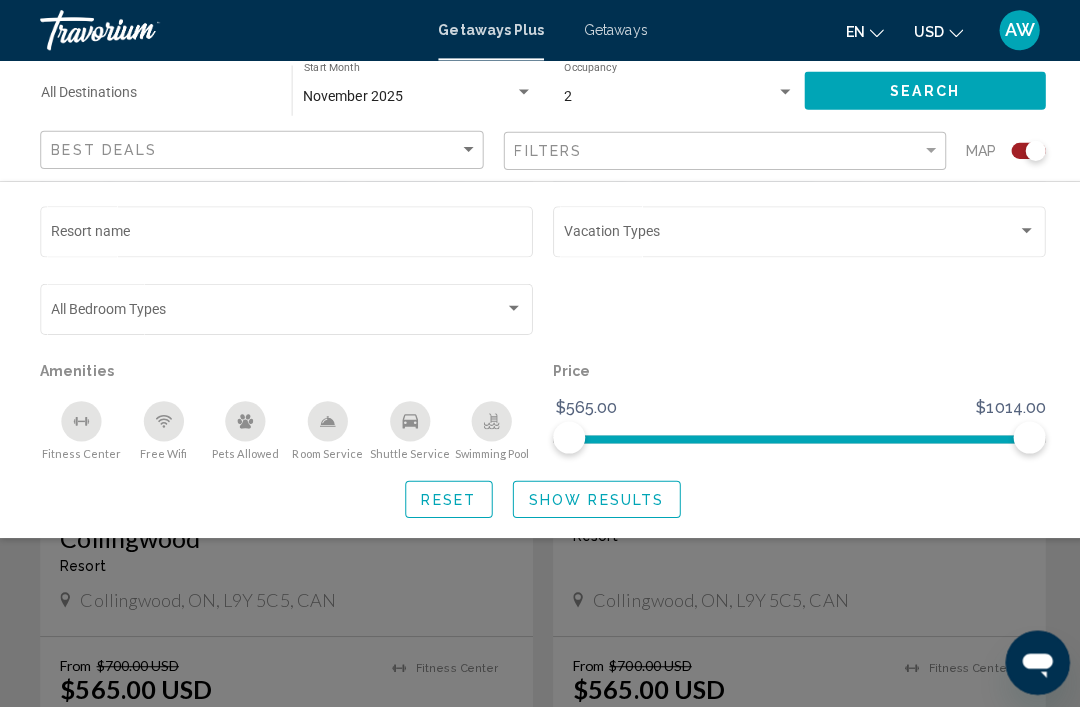 click 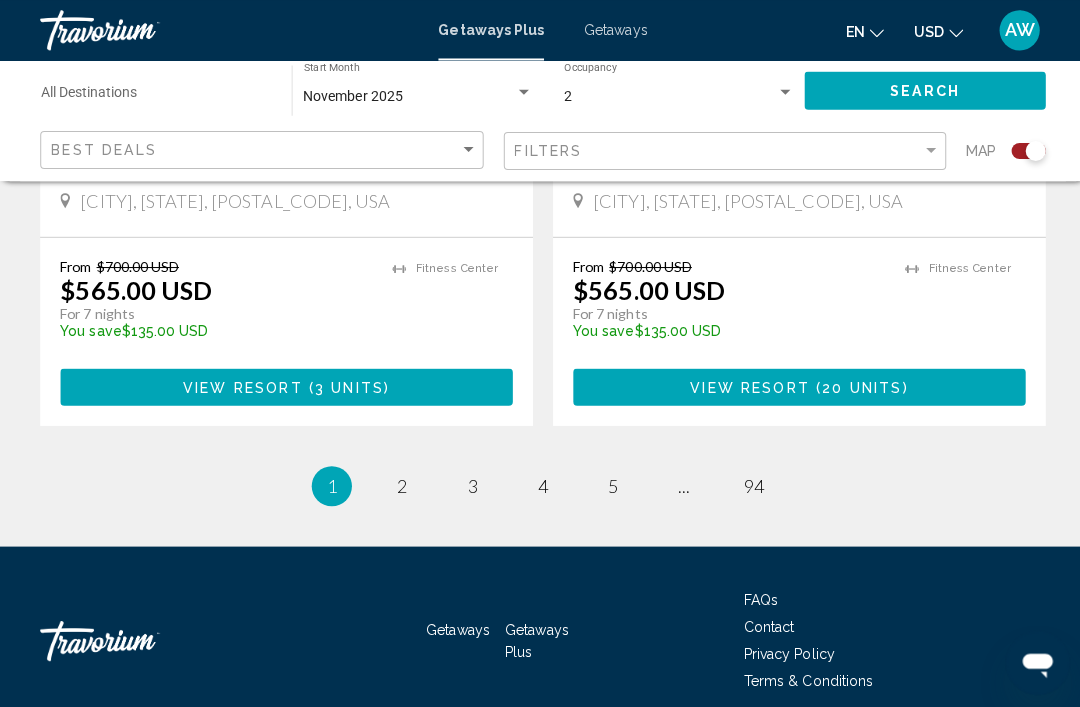 scroll, scrollTop: 4575, scrollLeft: 0, axis: vertical 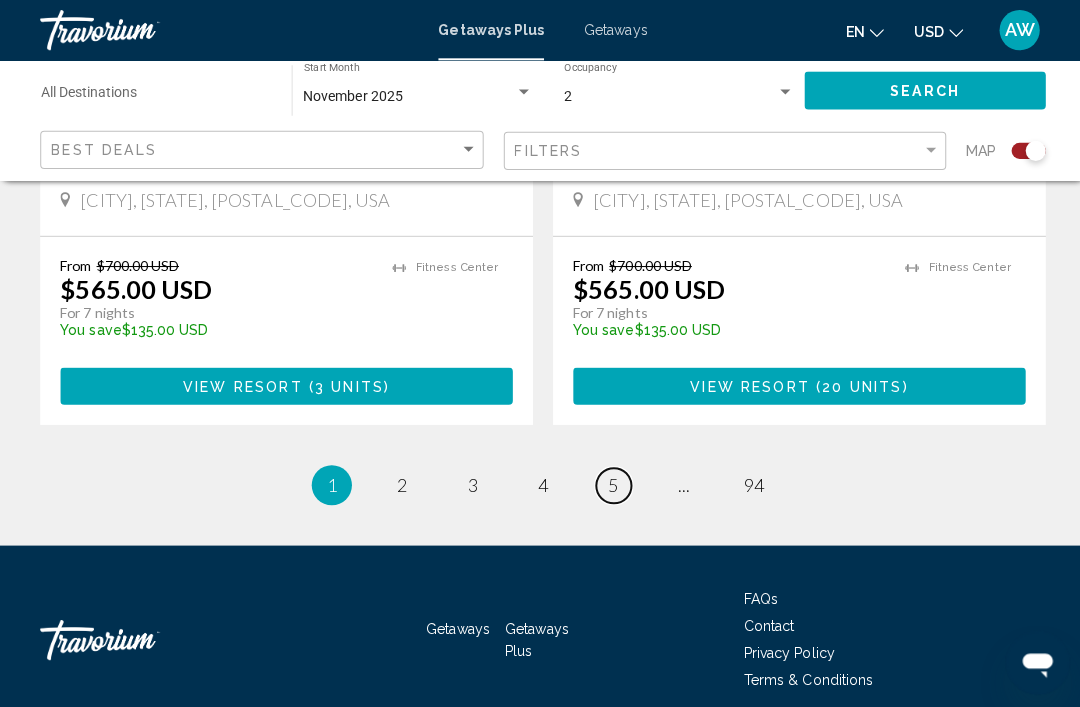 click on "page  5" at bounding box center (610, 483) 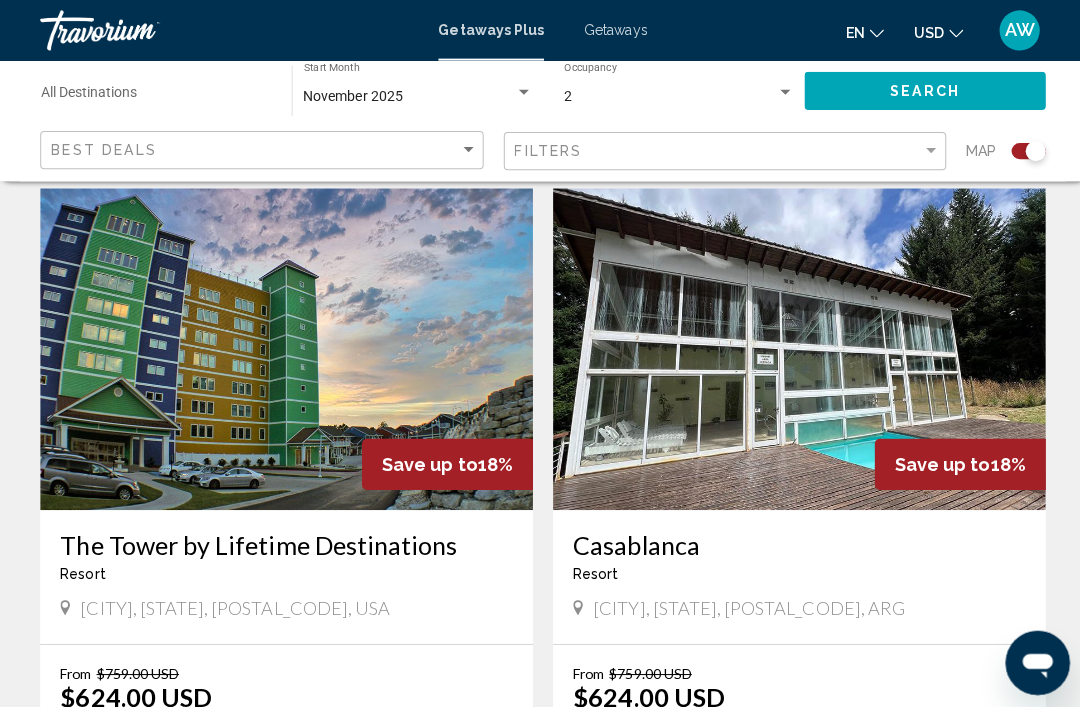 scroll, scrollTop: 3452, scrollLeft: 0, axis: vertical 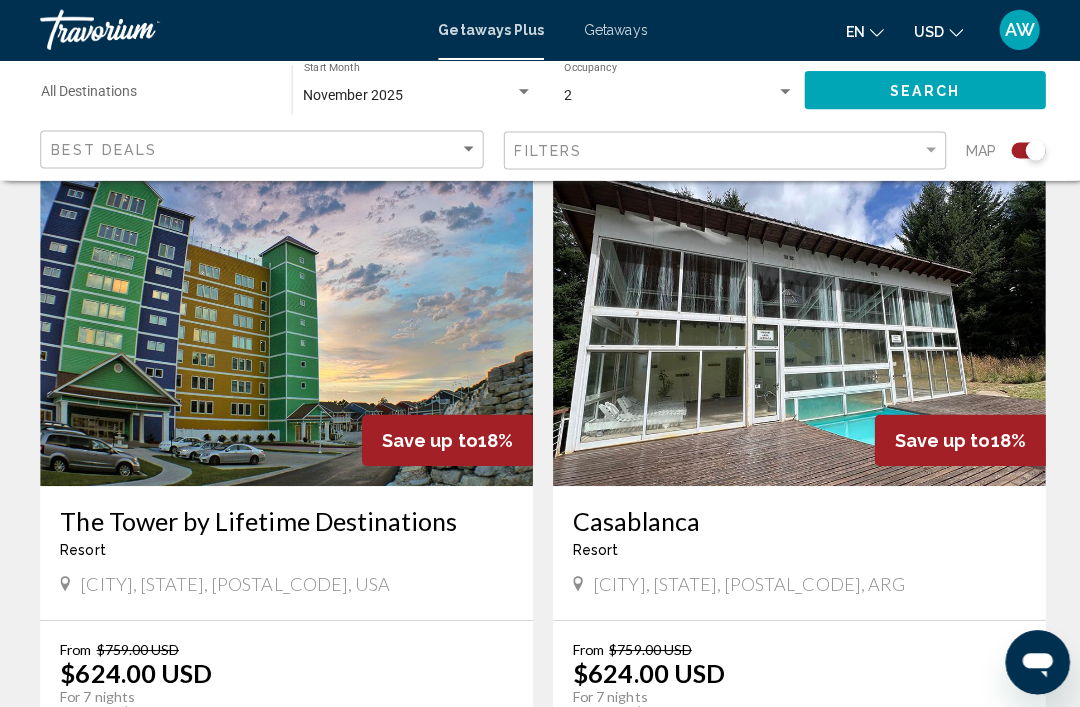 click at bounding box center (795, 324) 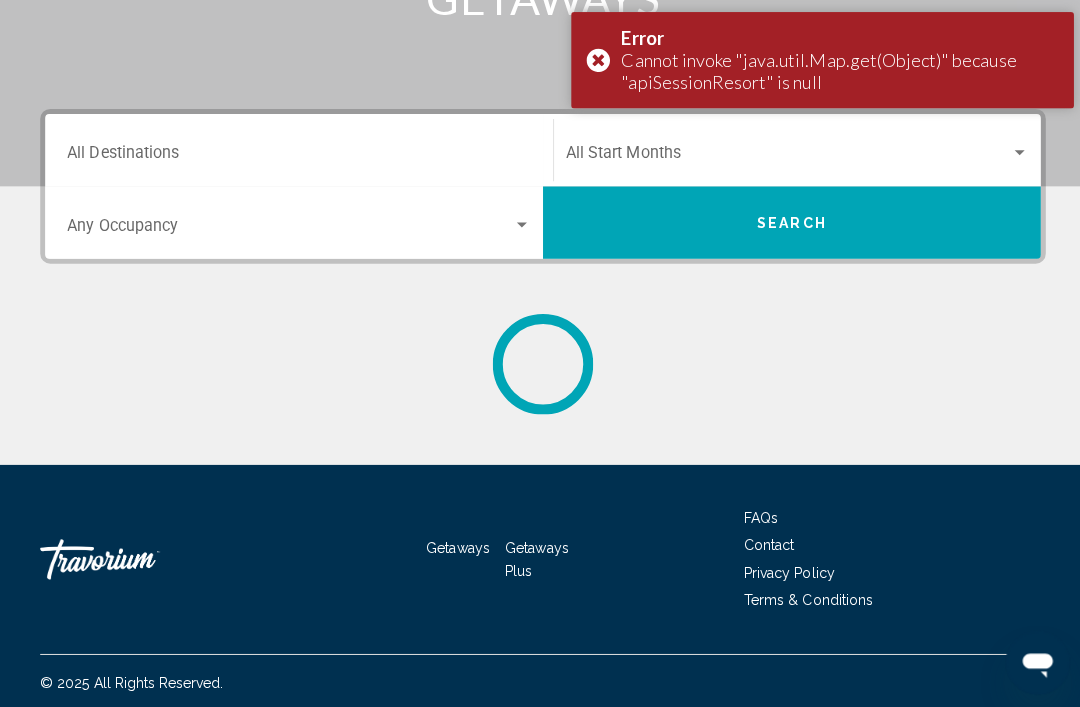 scroll, scrollTop: 0, scrollLeft: 0, axis: both 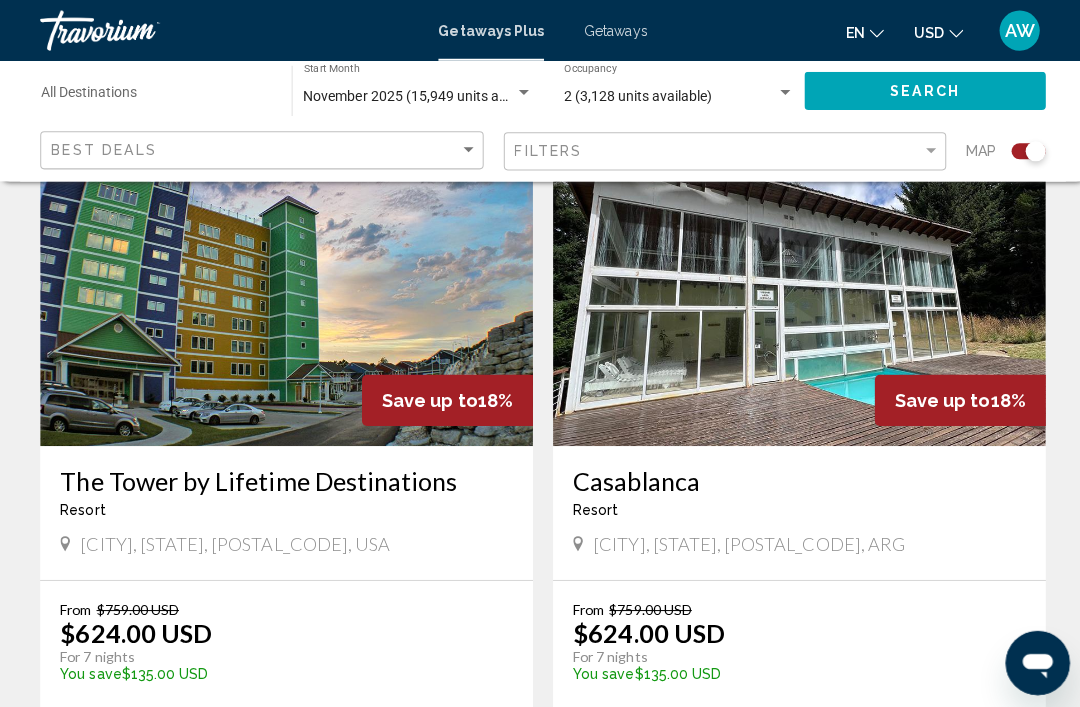 click at bounding box center [795, 283] 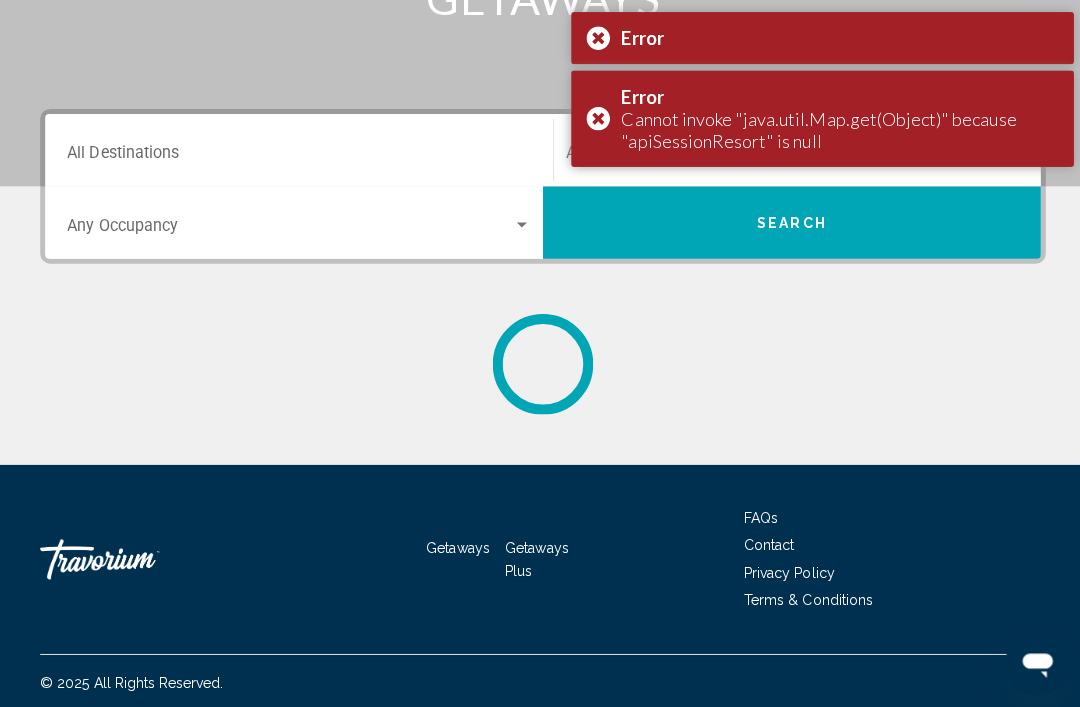 scroll, scrollTop: 0, scrollLeft: 0, axis: both 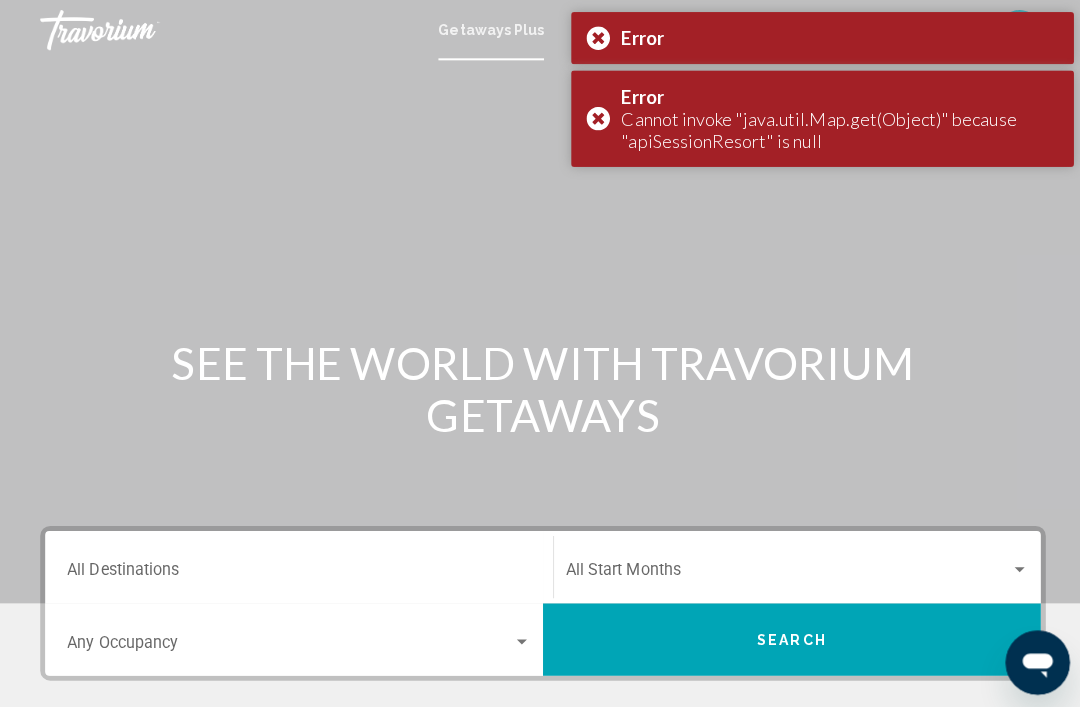 click on "Error   Cannot invoke "java.util.Map.get(Object)" because "apiSessionResort" is null" at bounding box center (818, 118) 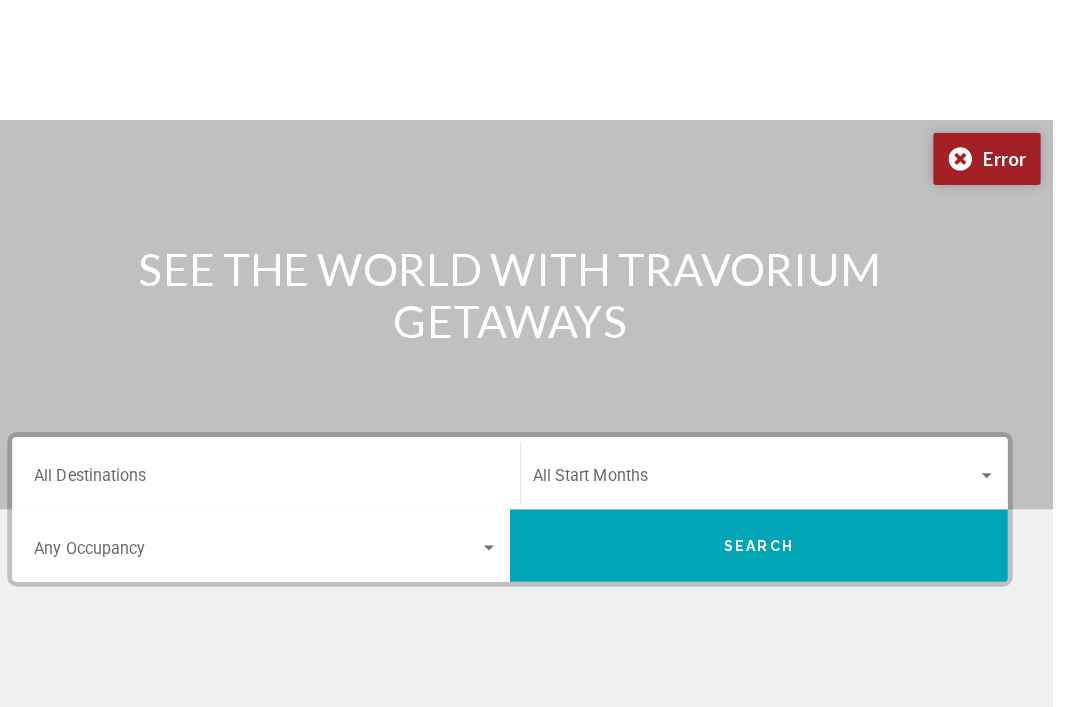 scroll, scrollTop: 0, scrollLeft: 0, axis: both 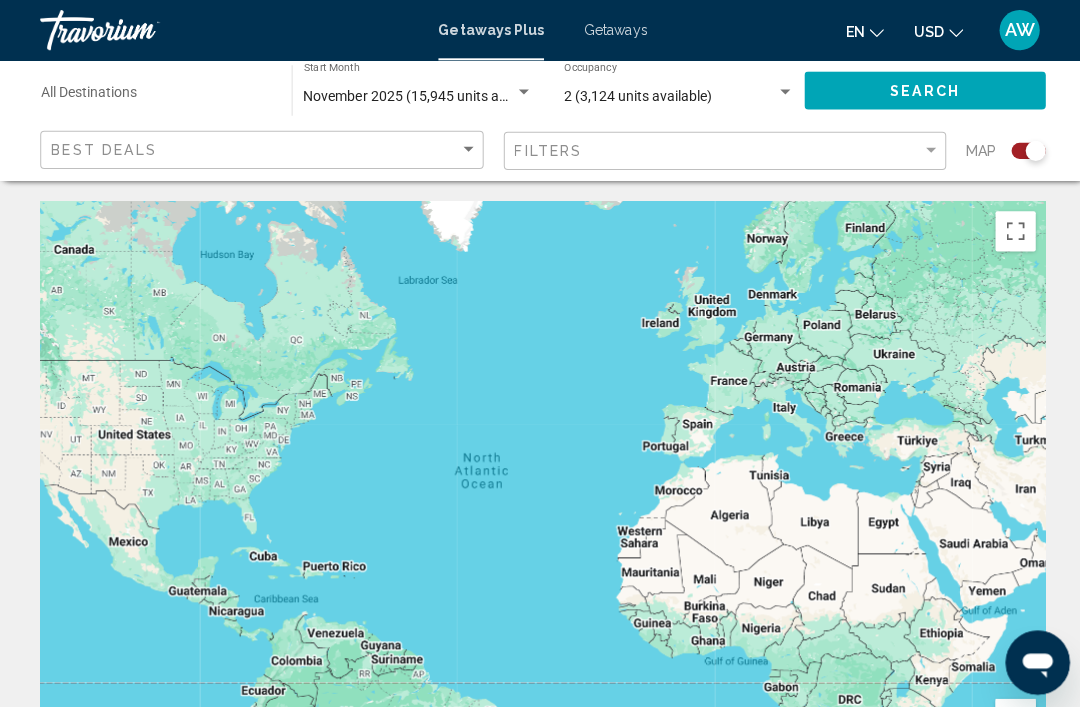 click at bounding box center [140, 30] 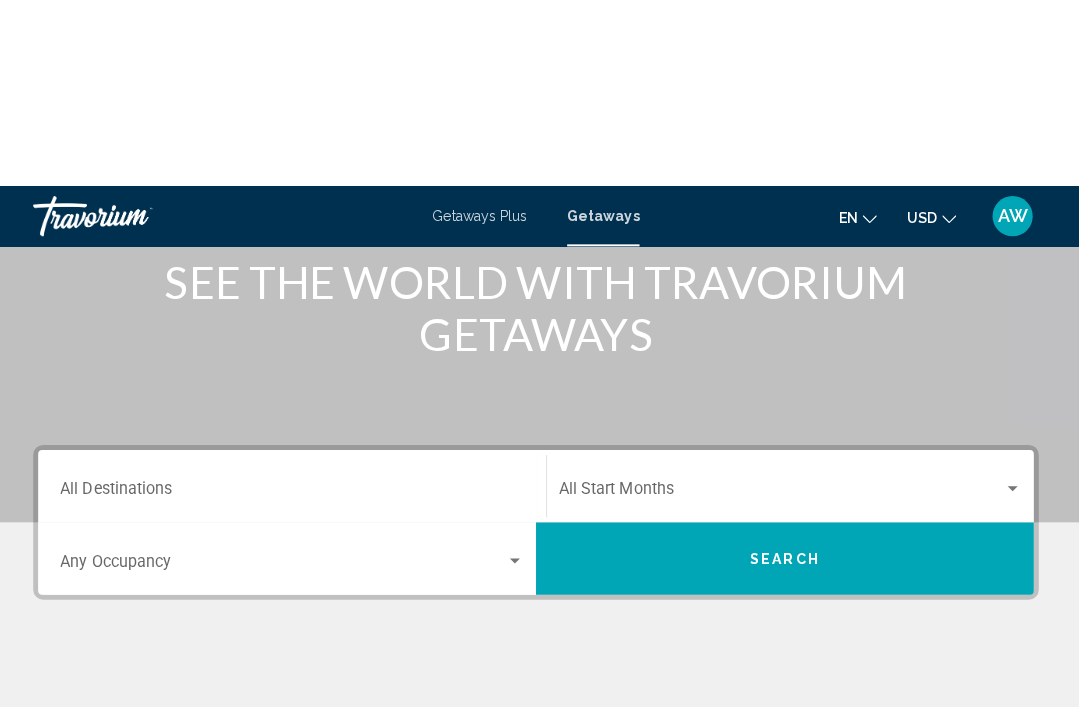 scroll, scrollTop: 0, scrollLeft: 0, axis: both 